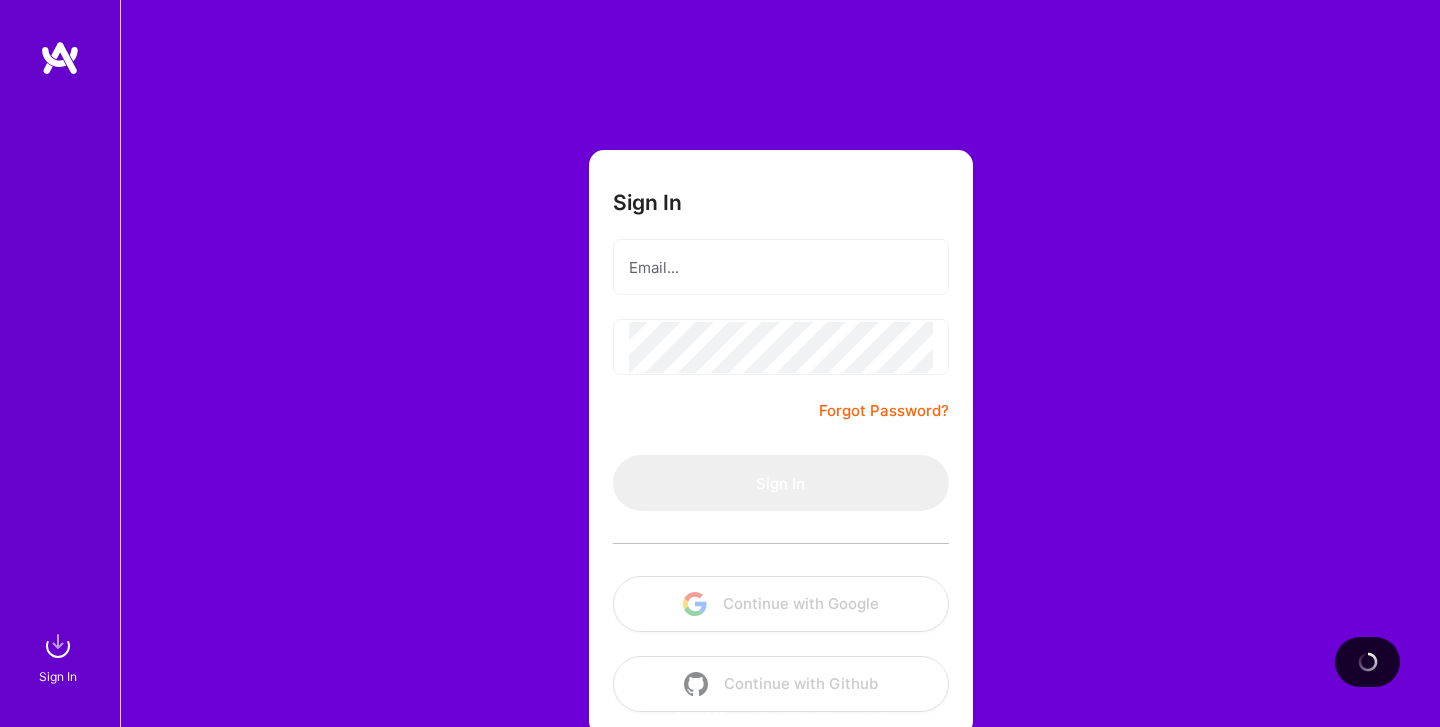 scroll, scrollTop: 0, scrollLeft: 0, axis: both 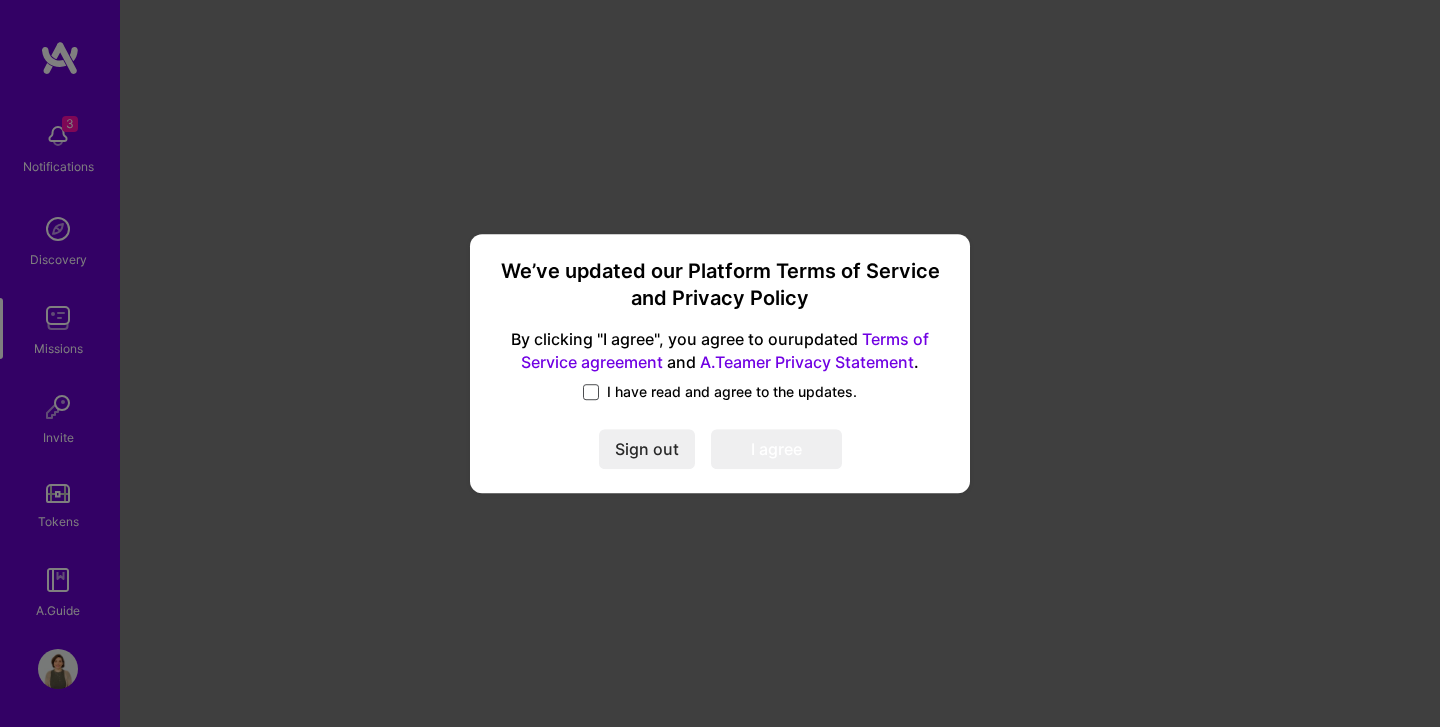 click at bounding box center [591, 392] 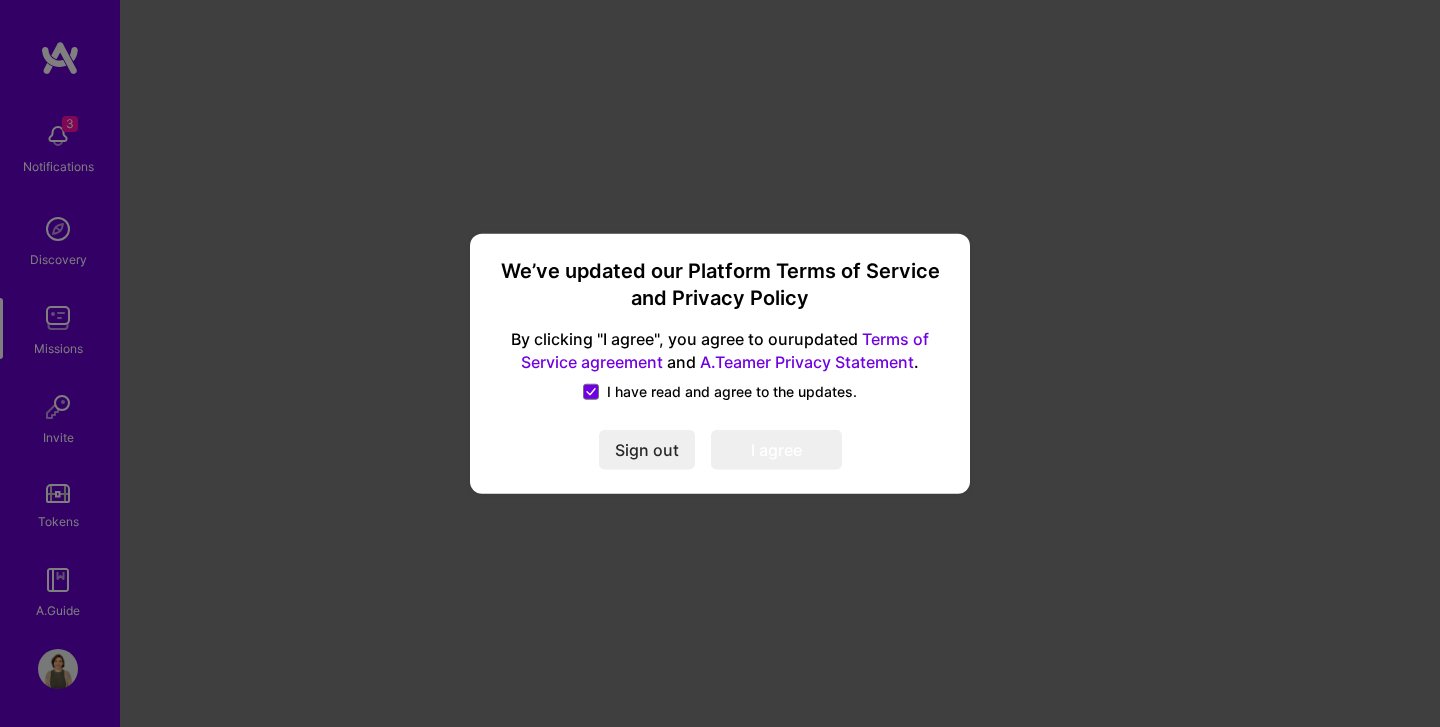 click on "I agree" at bounding box center (776, 450) 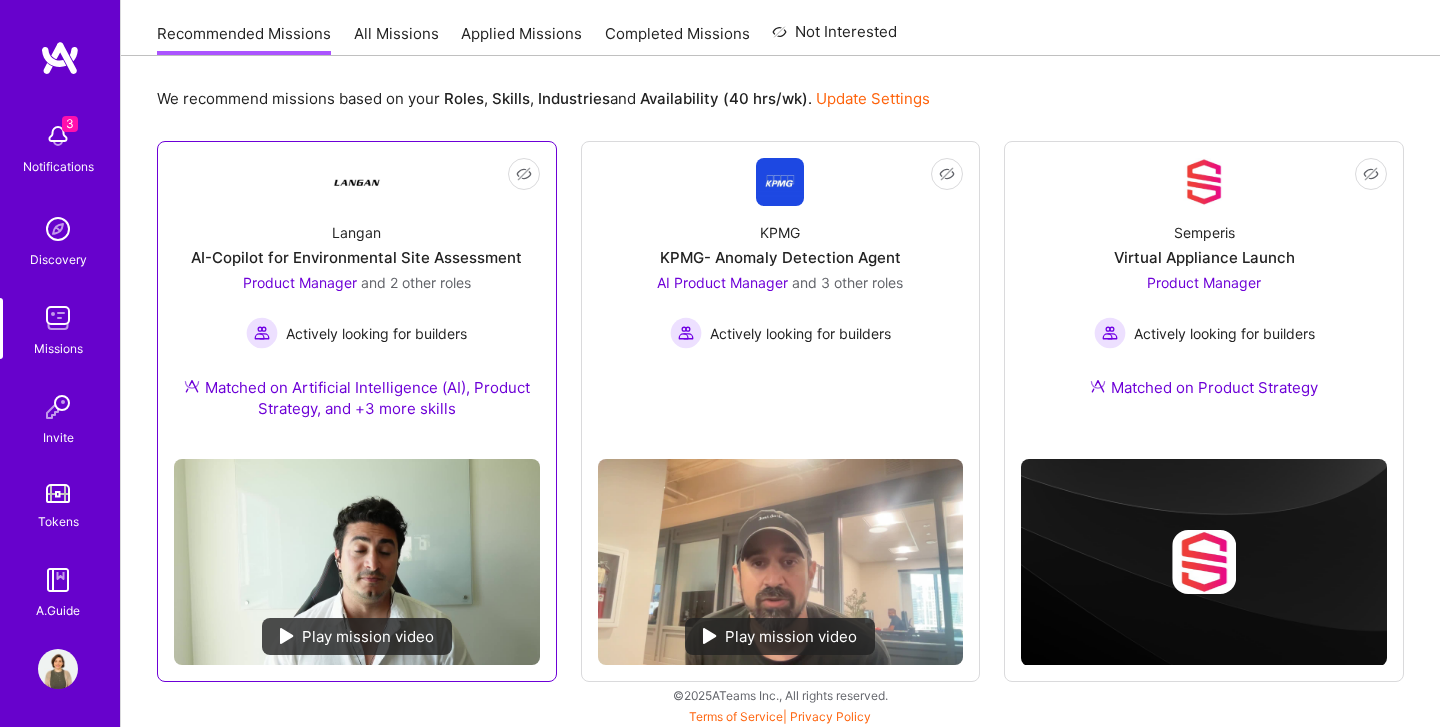 scroll, scrollTop: 199, scrollLeft: 0, axis: vertical 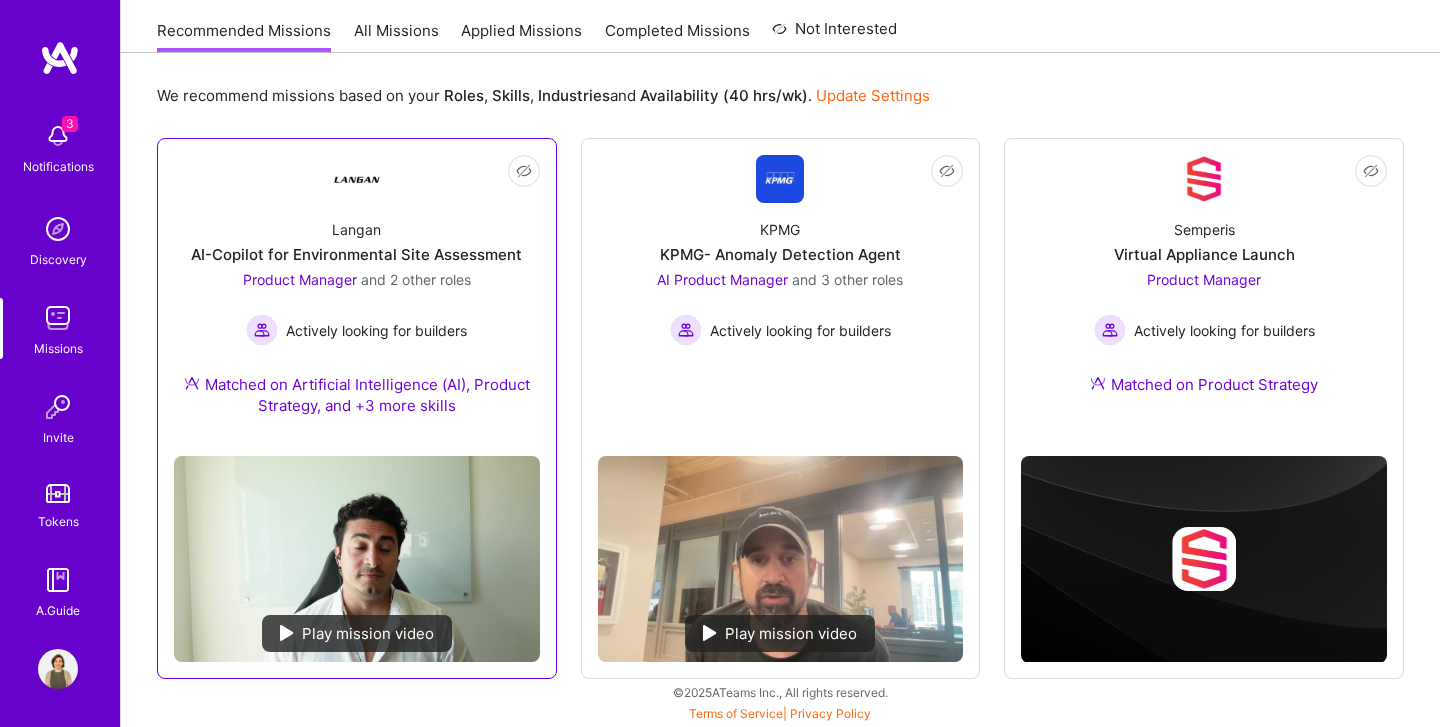 click on "AI-Copilot for Environmental Site Assessment" at bounding box center (356, 254) 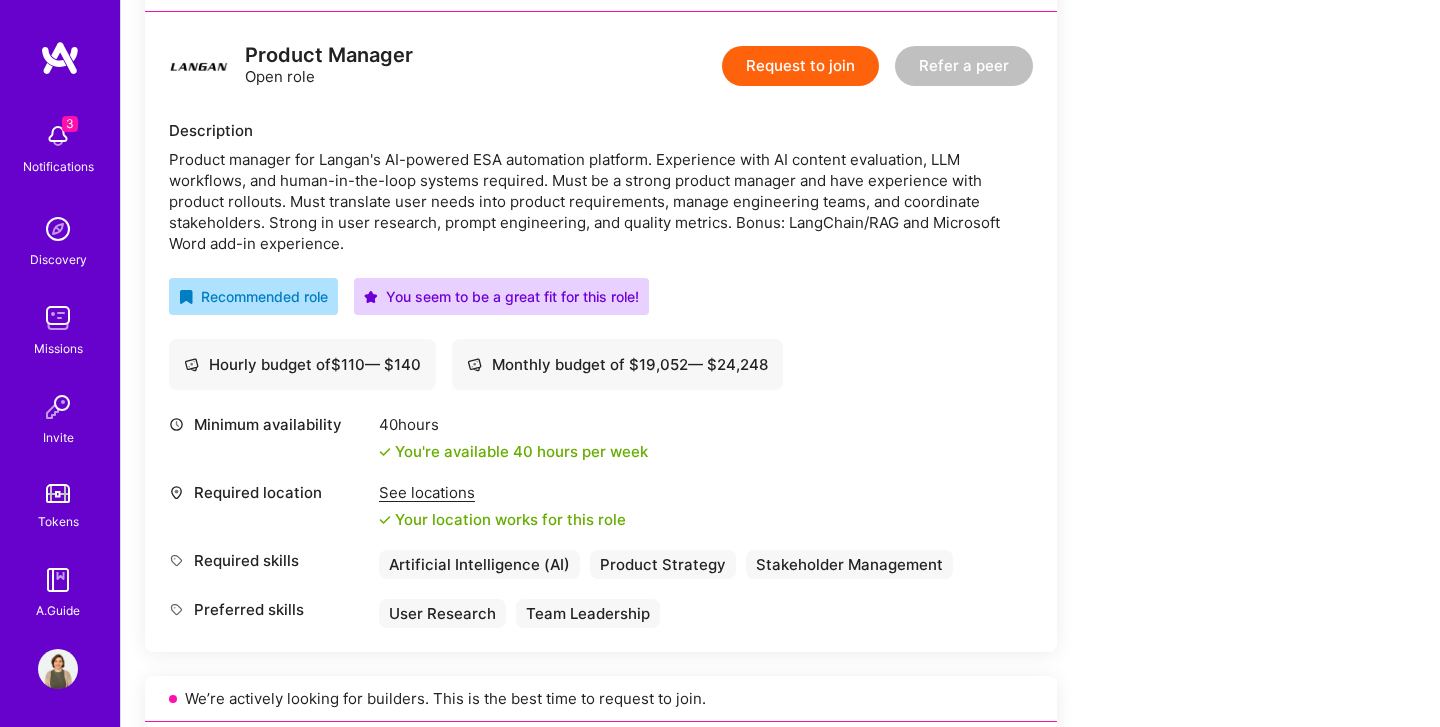 scroll, scrollTop: 503, scrollLeft: 0, axis: vertical 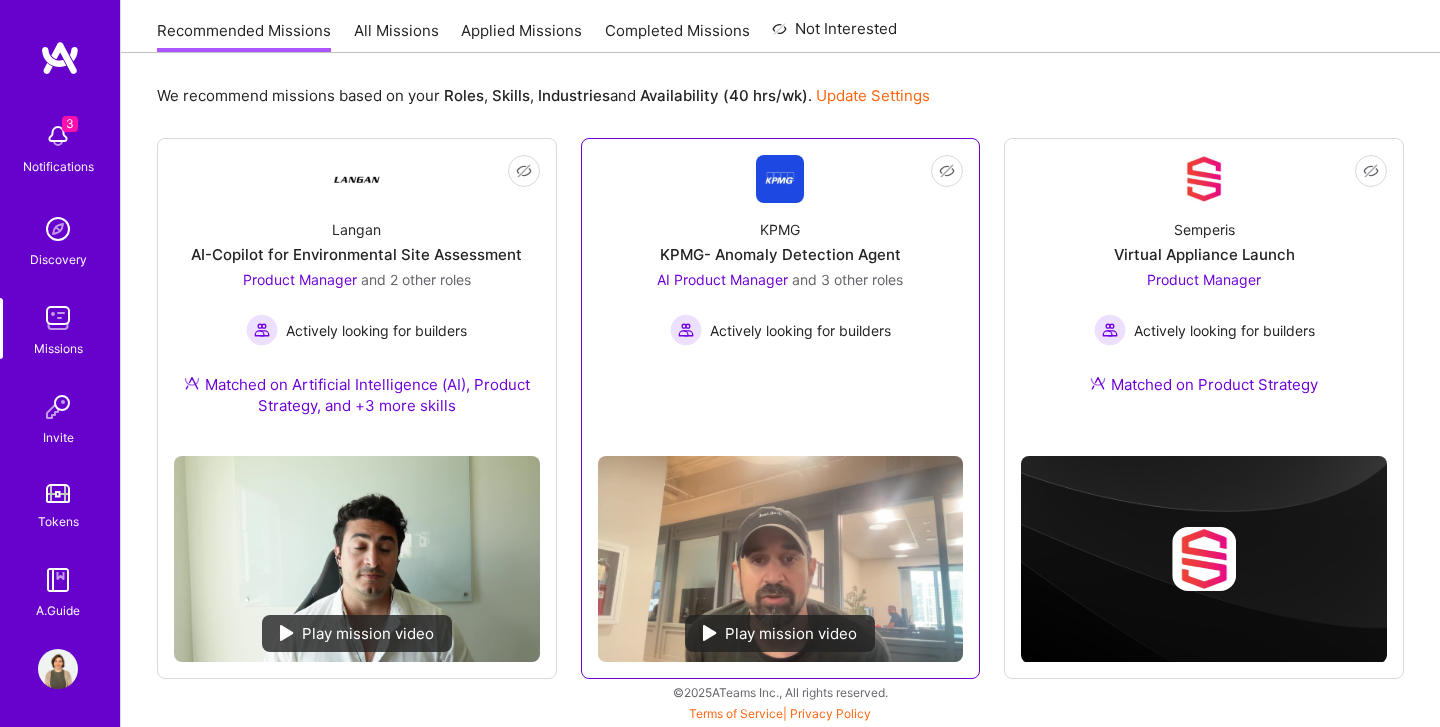 click on "KPMG- Anomaly Detection Agent" at bounding box center [780, 254] 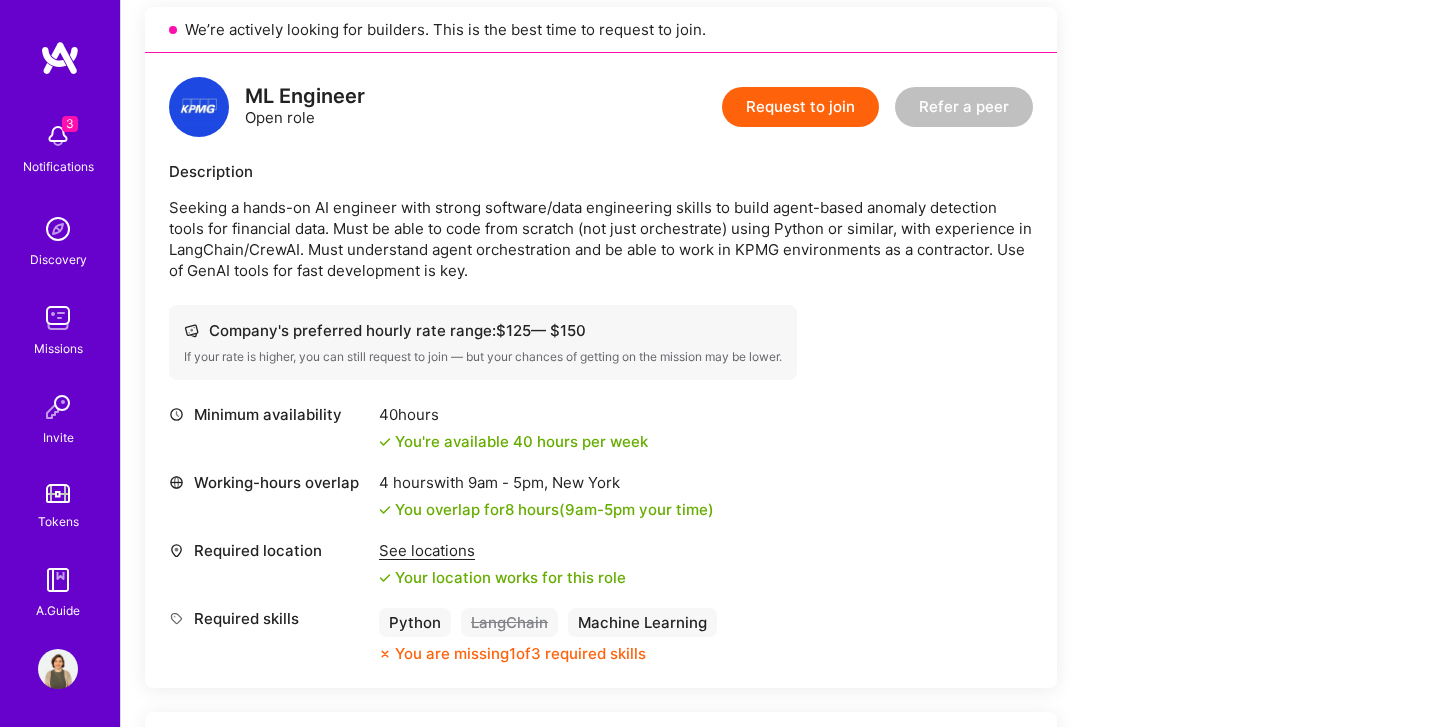 scroll, scrollTop: 462, scrollLeft: 0, axis: vertical 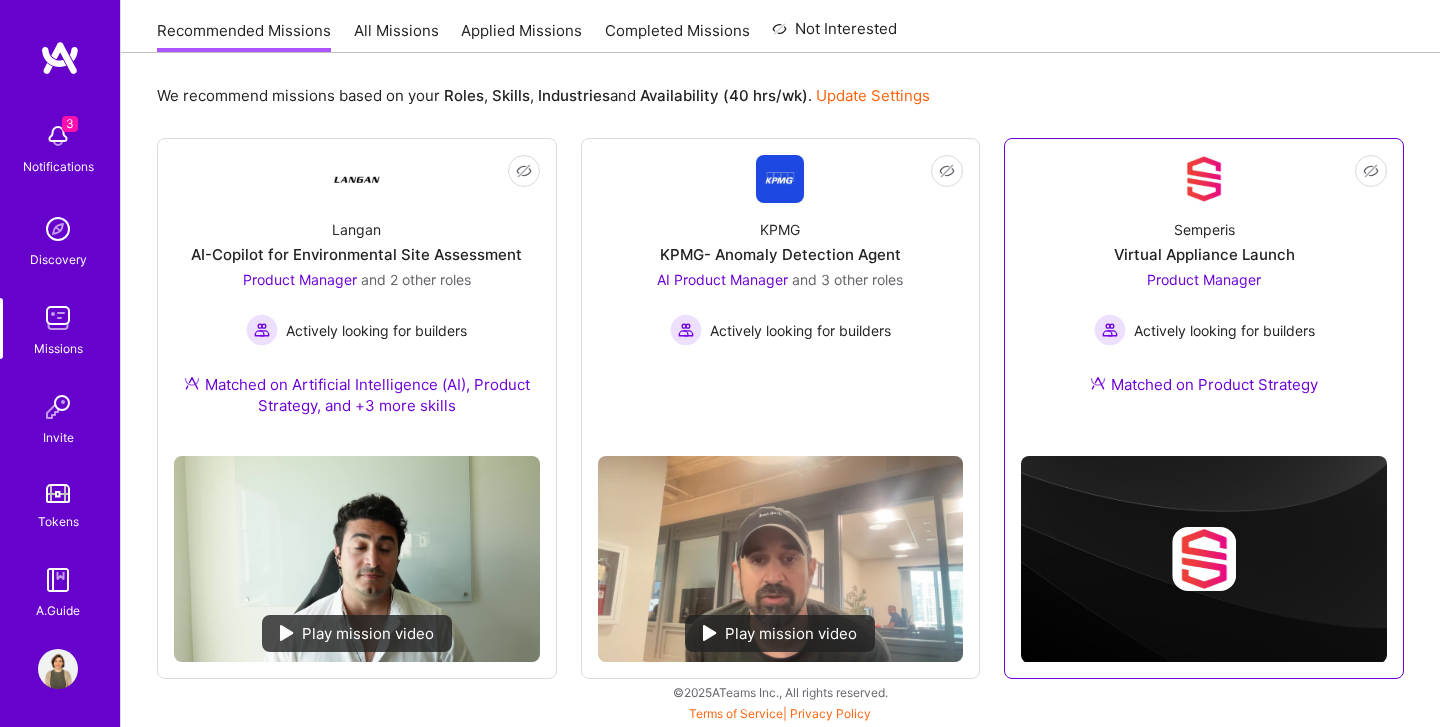 click on "Virtual Appliance Launch" at bounding box center [1204, 254] 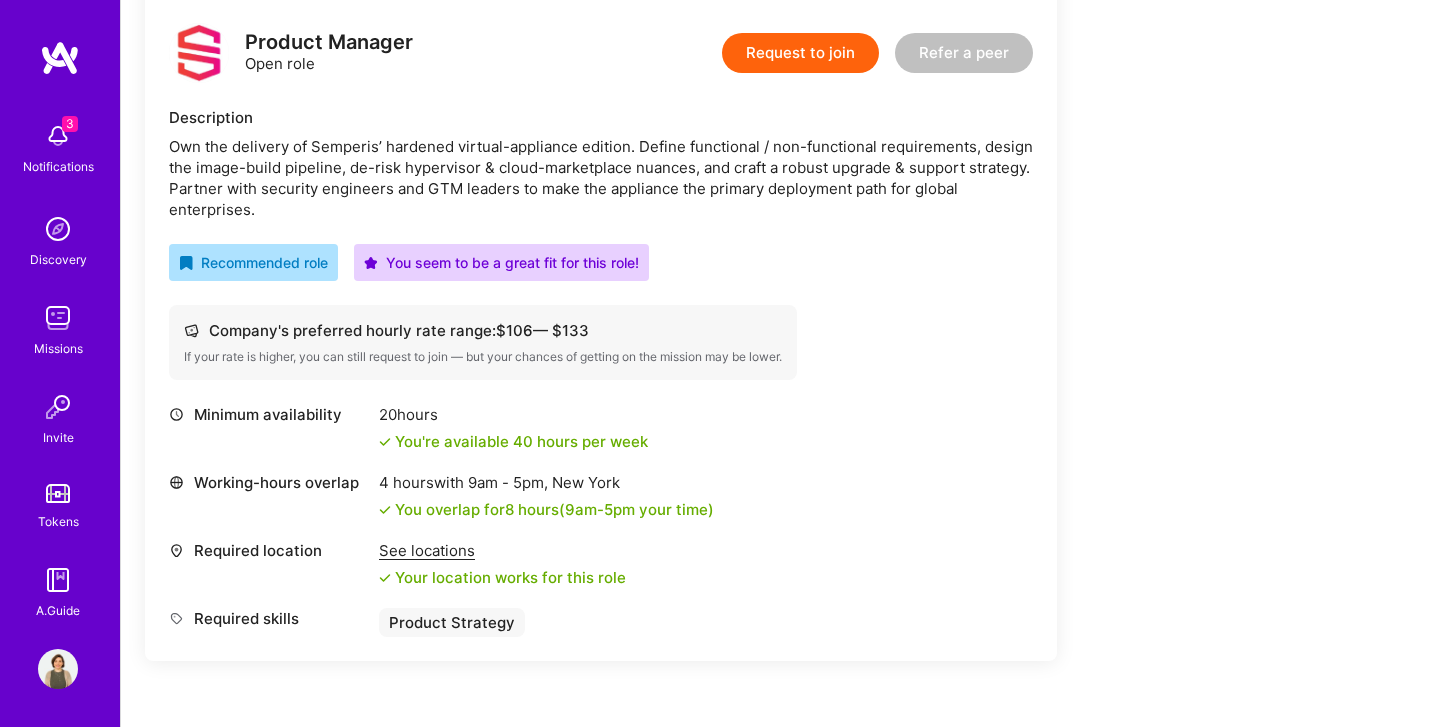 scroll, scrollTop: 507, scrollLeft: 0, axis: vertical 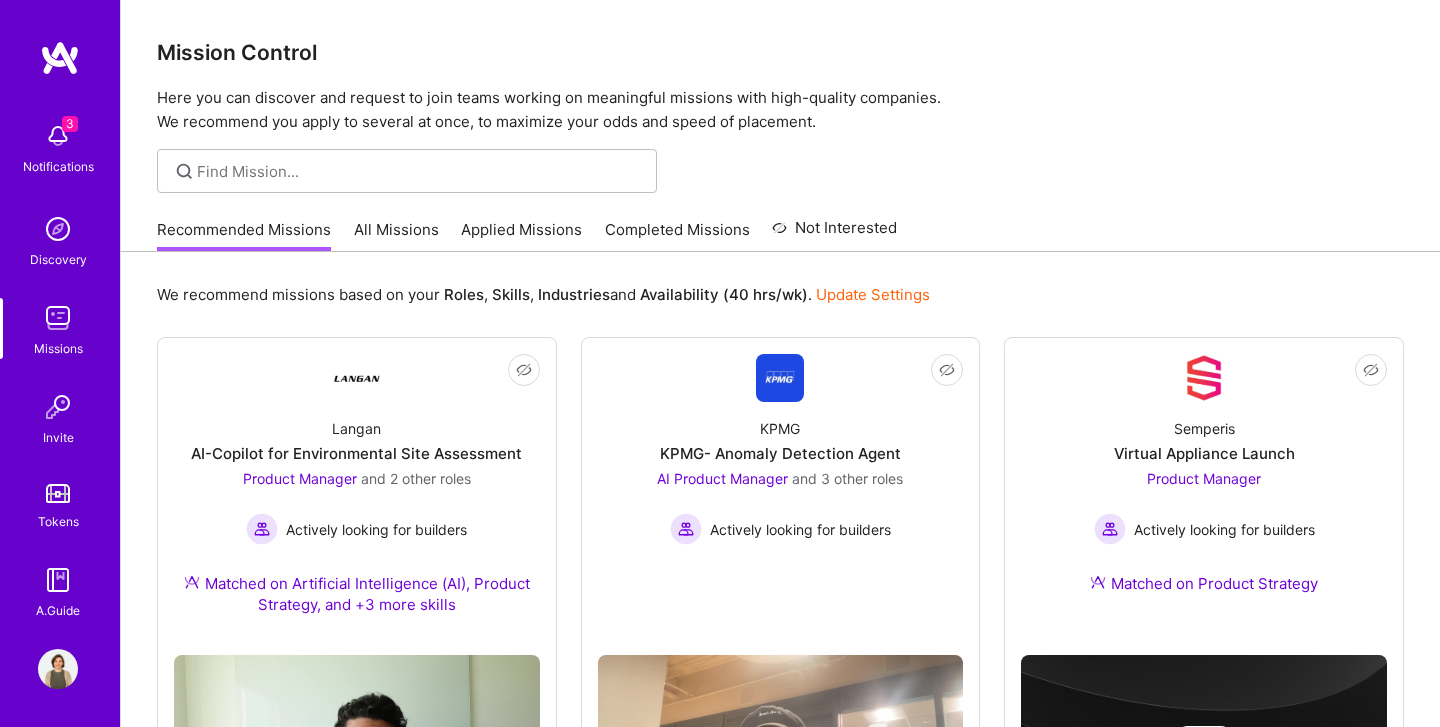 click on "All Missions" at bounding box center (396, 235) 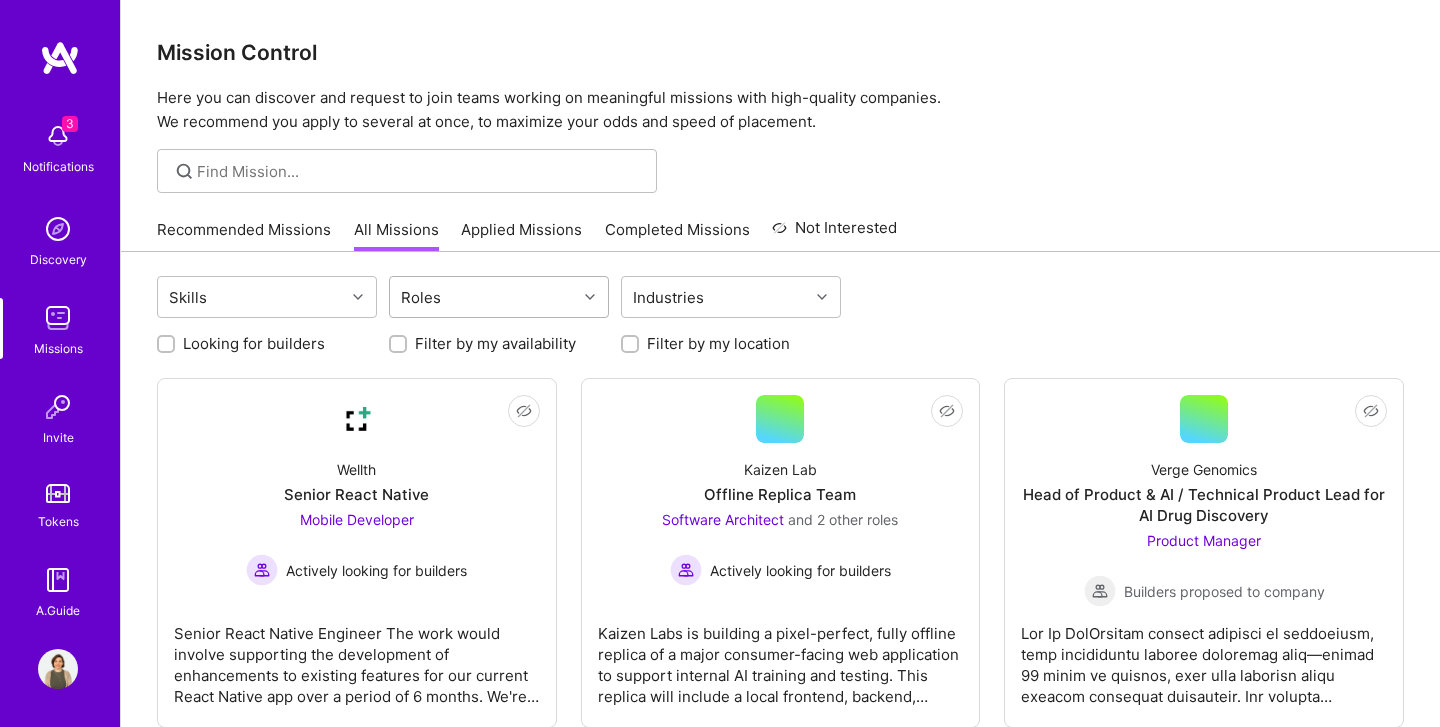 click on "Roles" at bounding box center (483, 297) 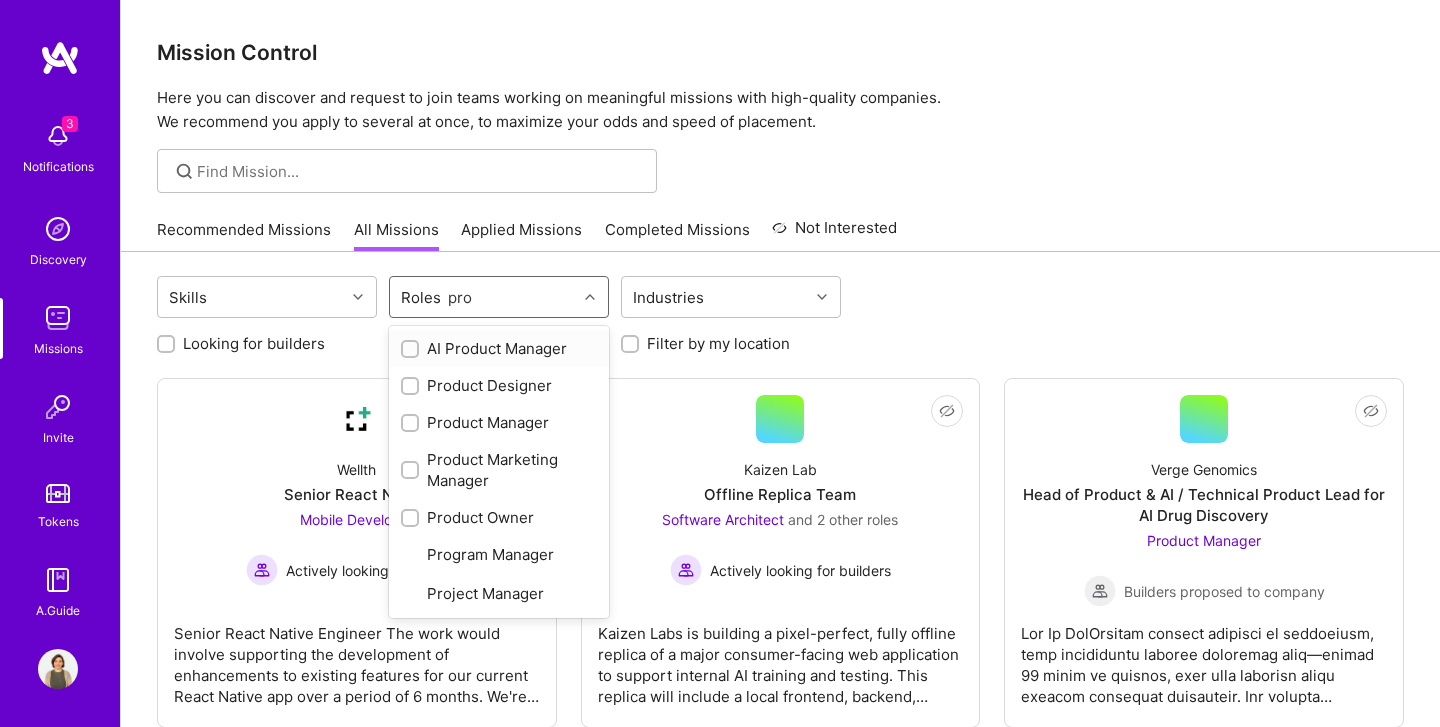 type on "prod" 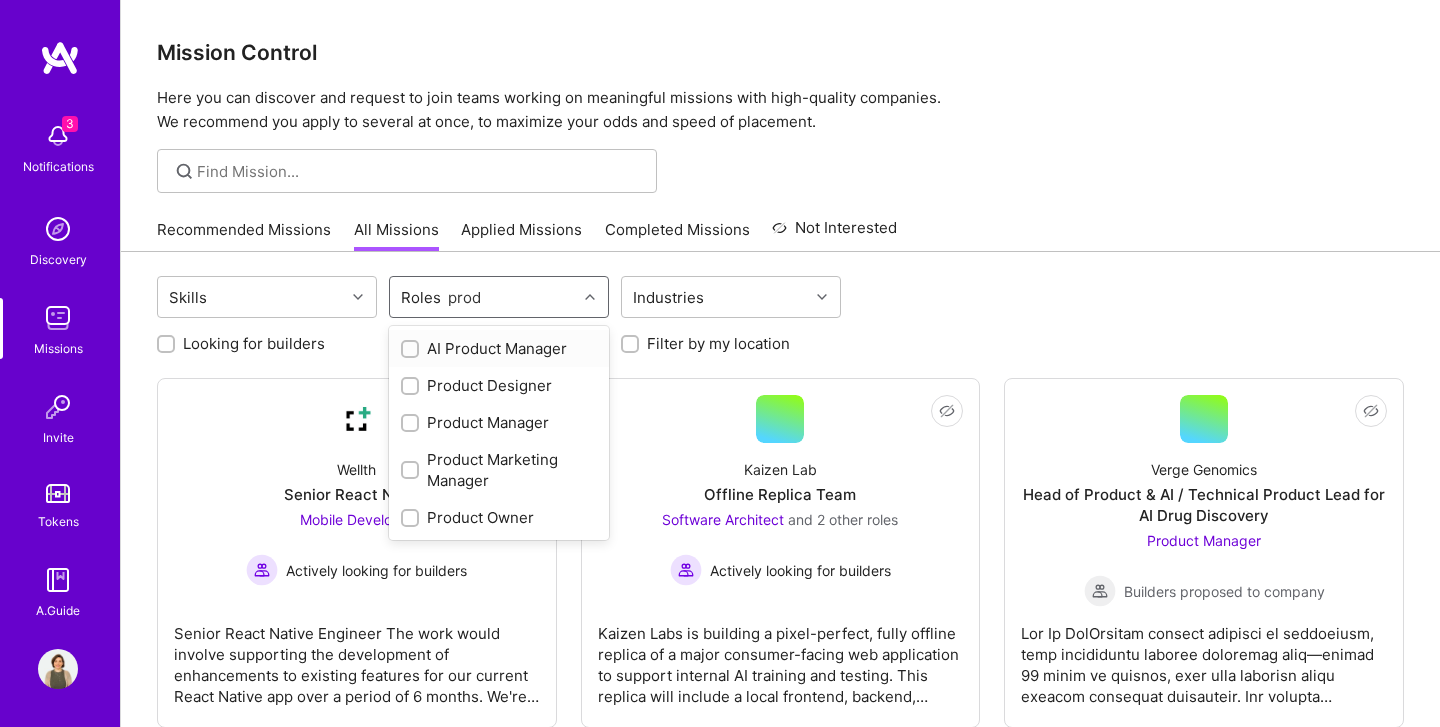 click at bounding box center [410, 349] 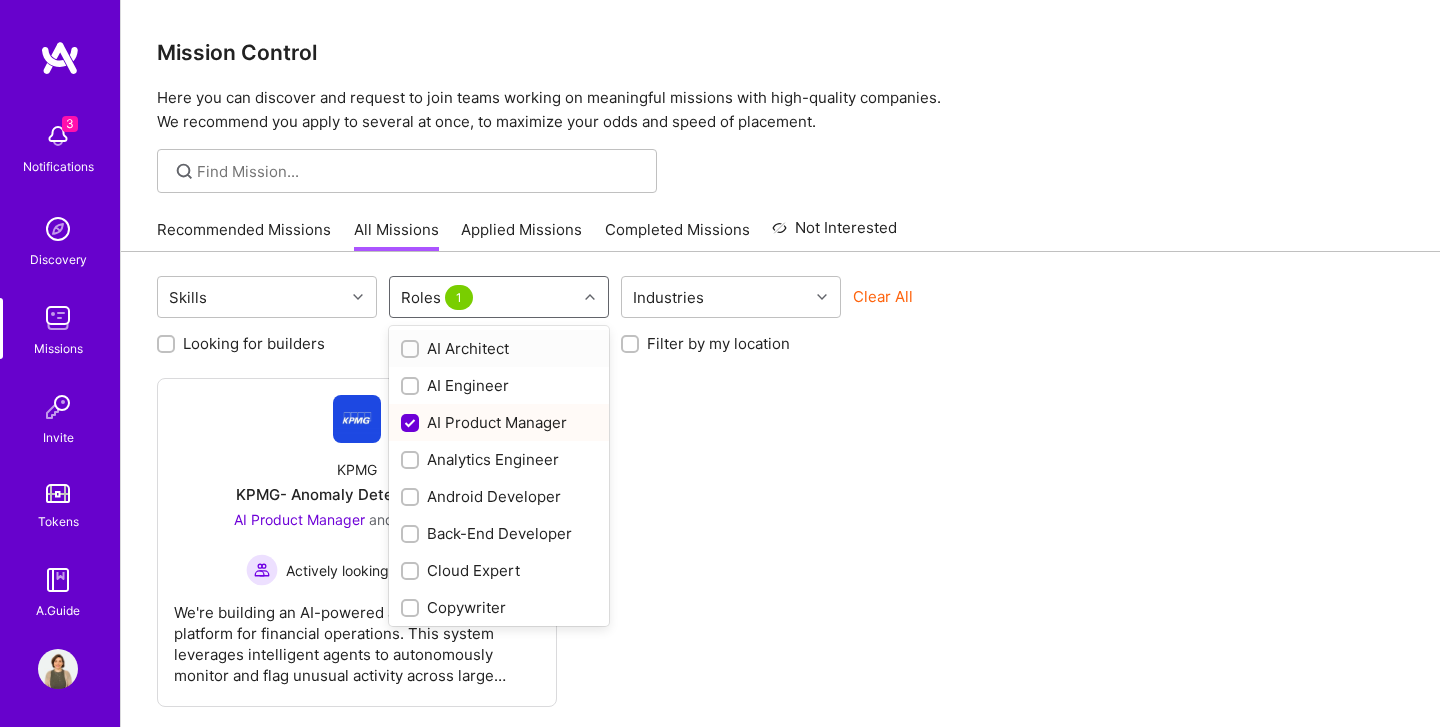 click on "Roles 1" at bounding box center (483, 297) 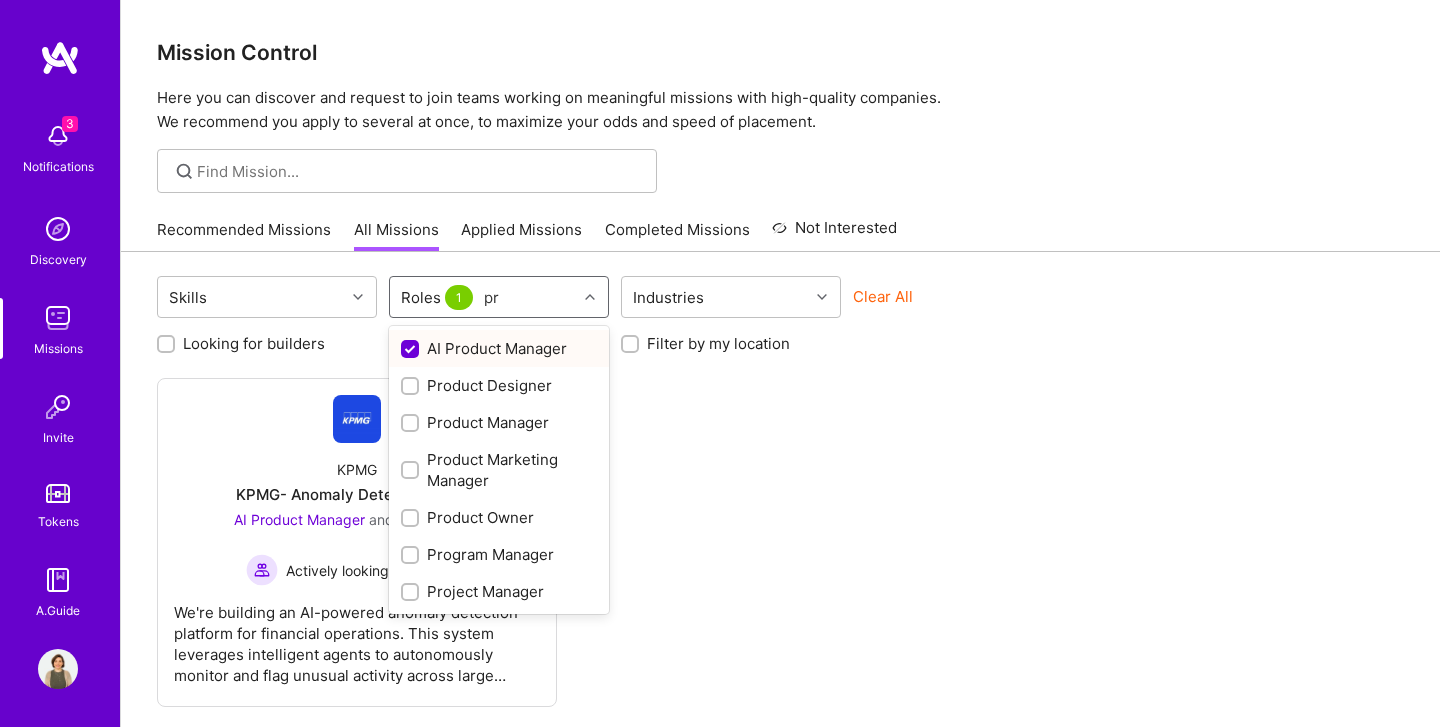 type on "pro" 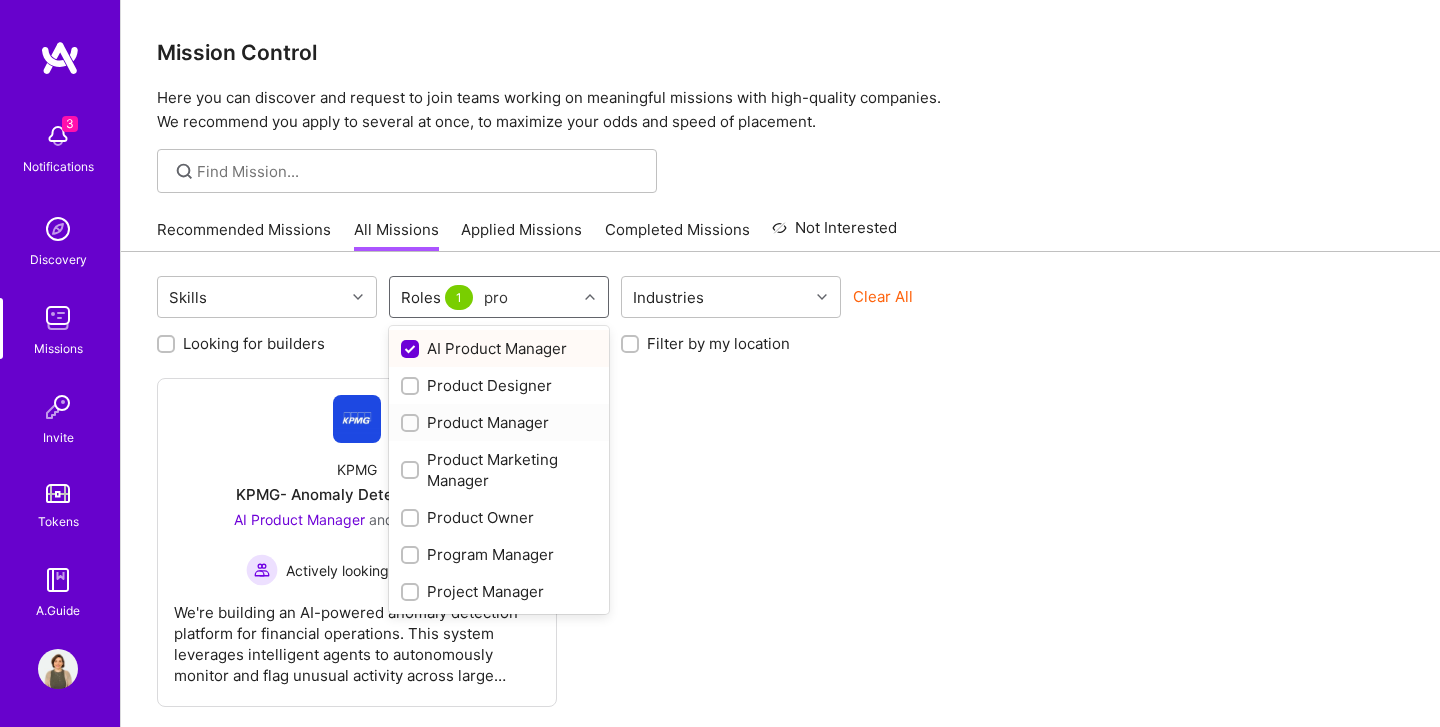 click at bounding box center [412, 424] 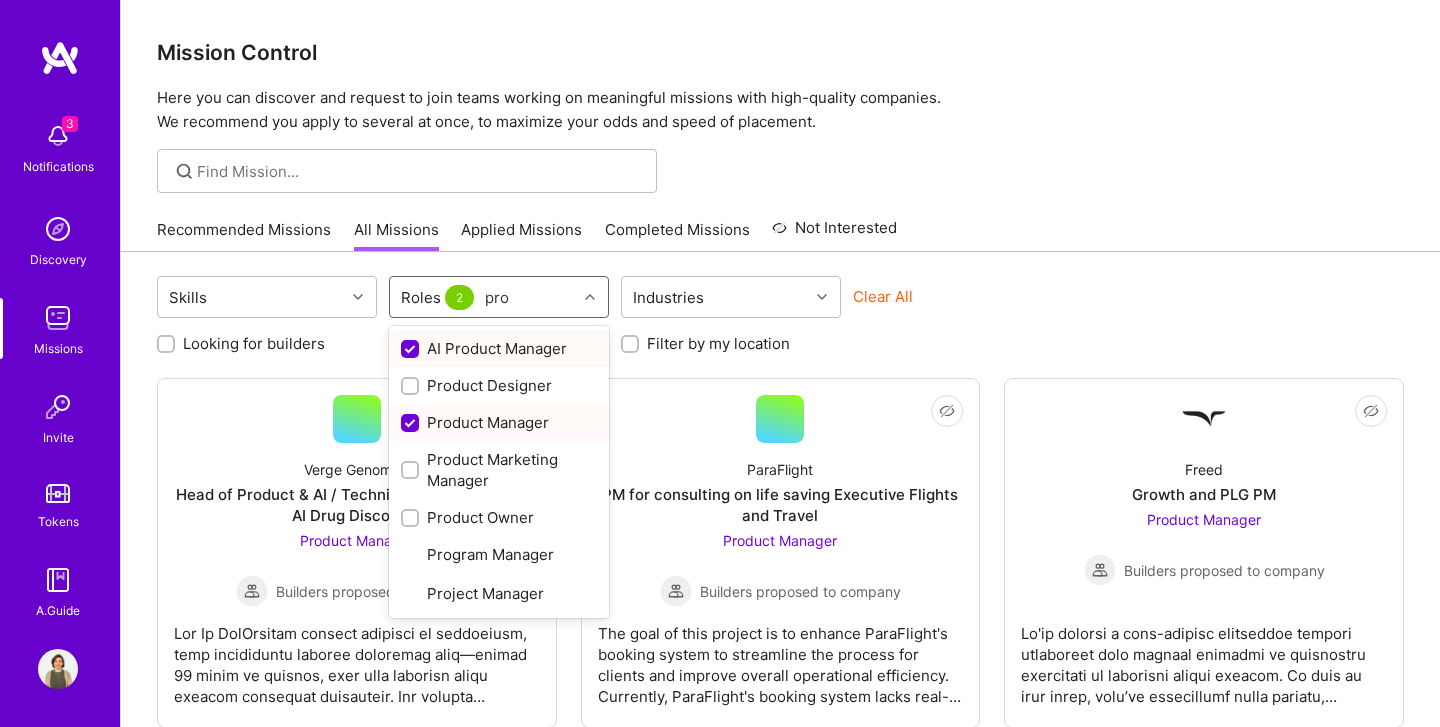 type on "prod" 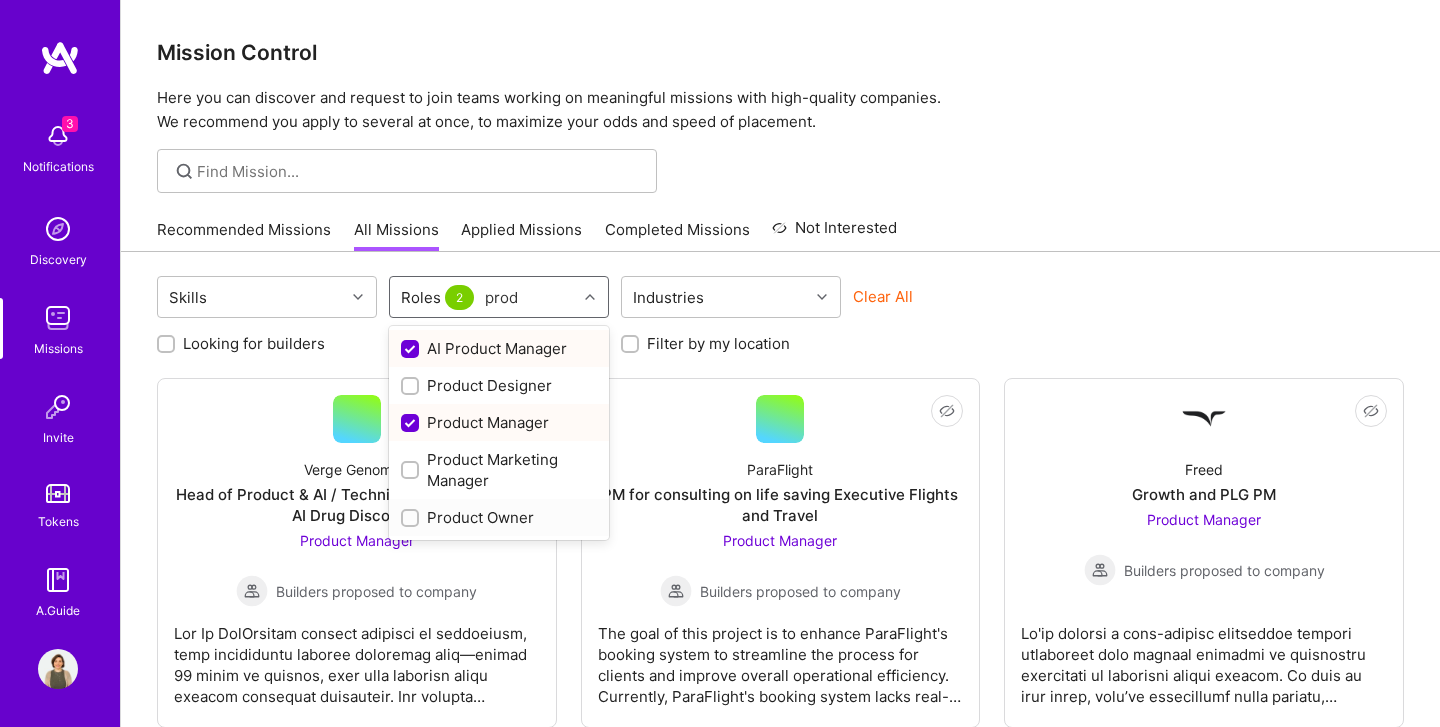 click at bounding box center (412, 519) 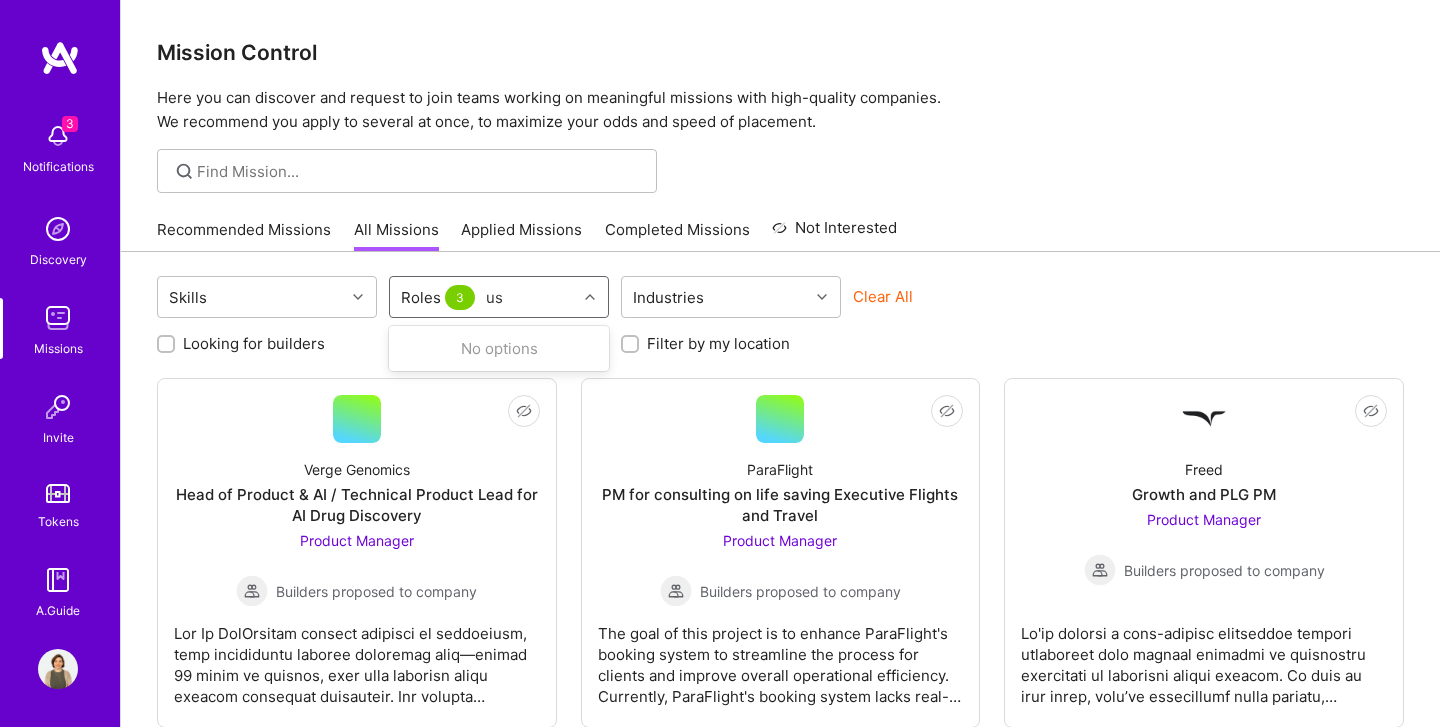 type on "u" 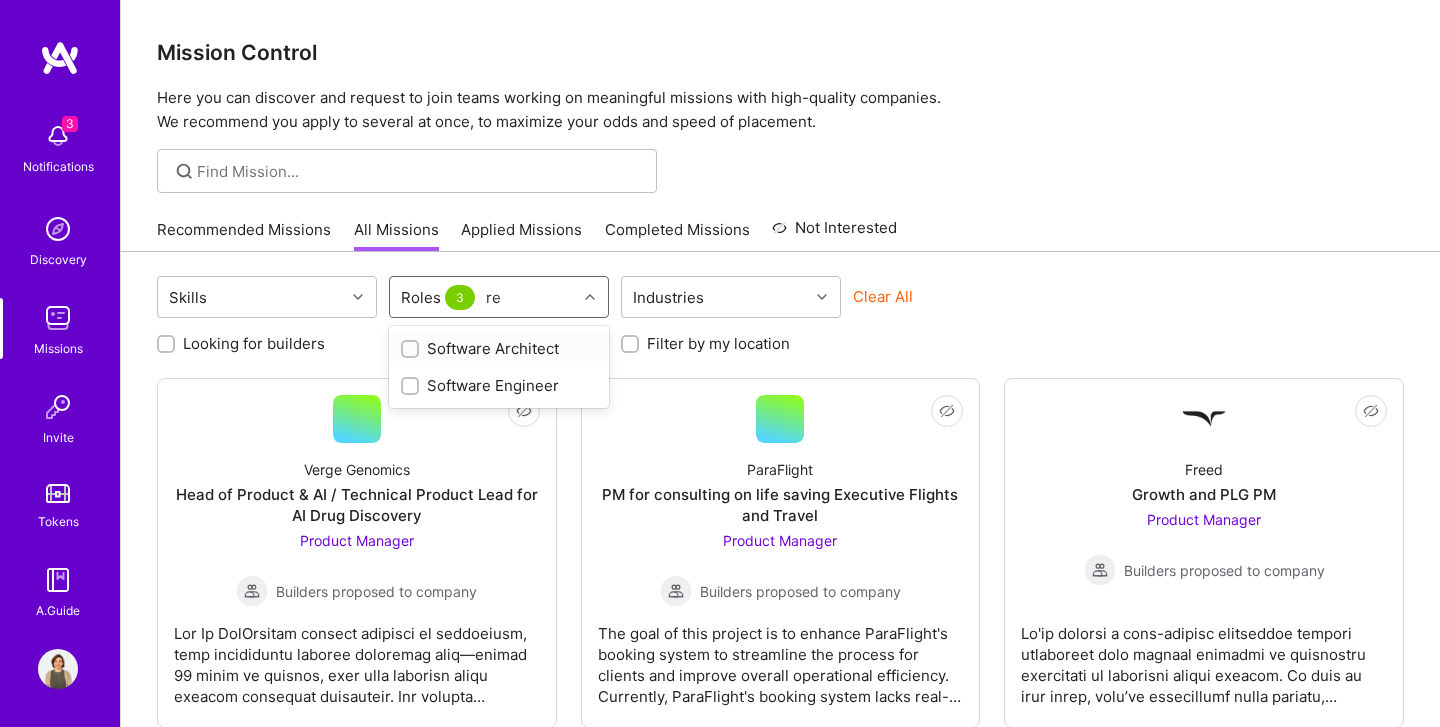 type on "r" 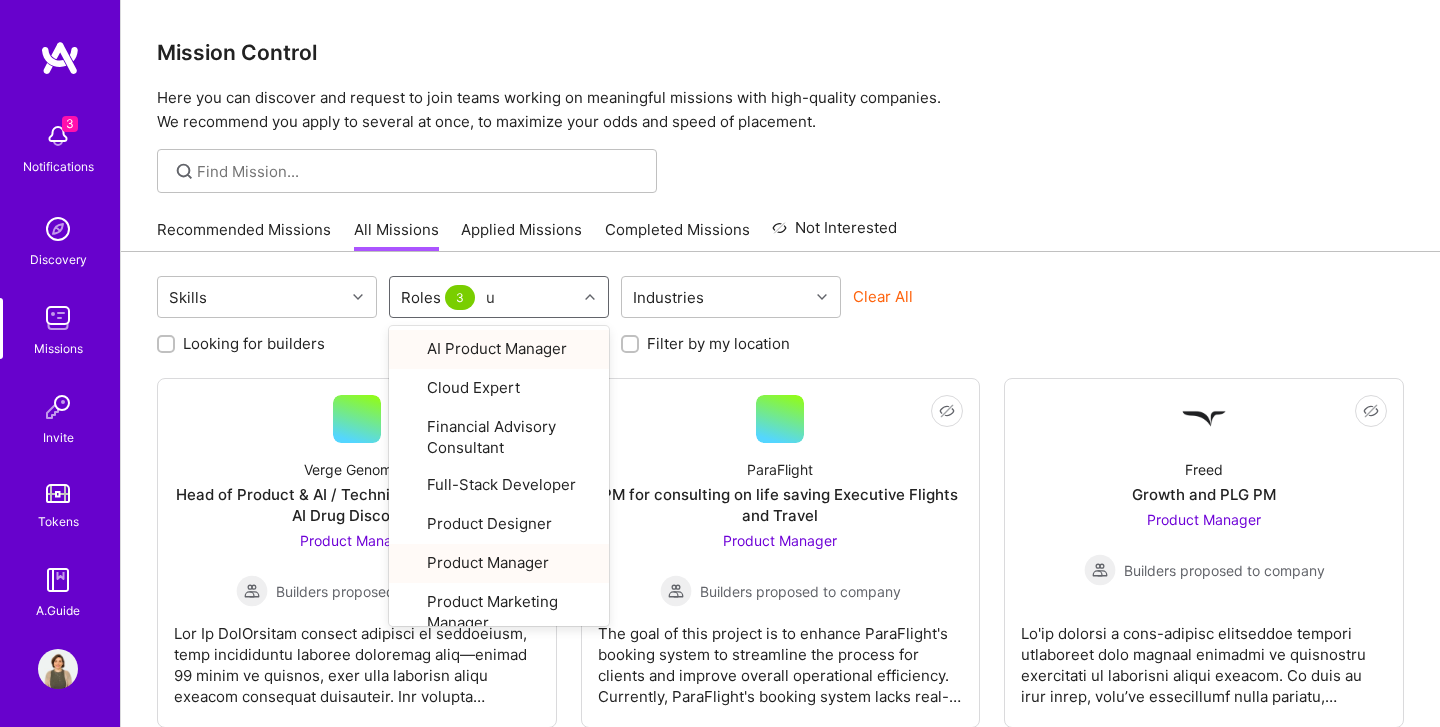type on "ux" 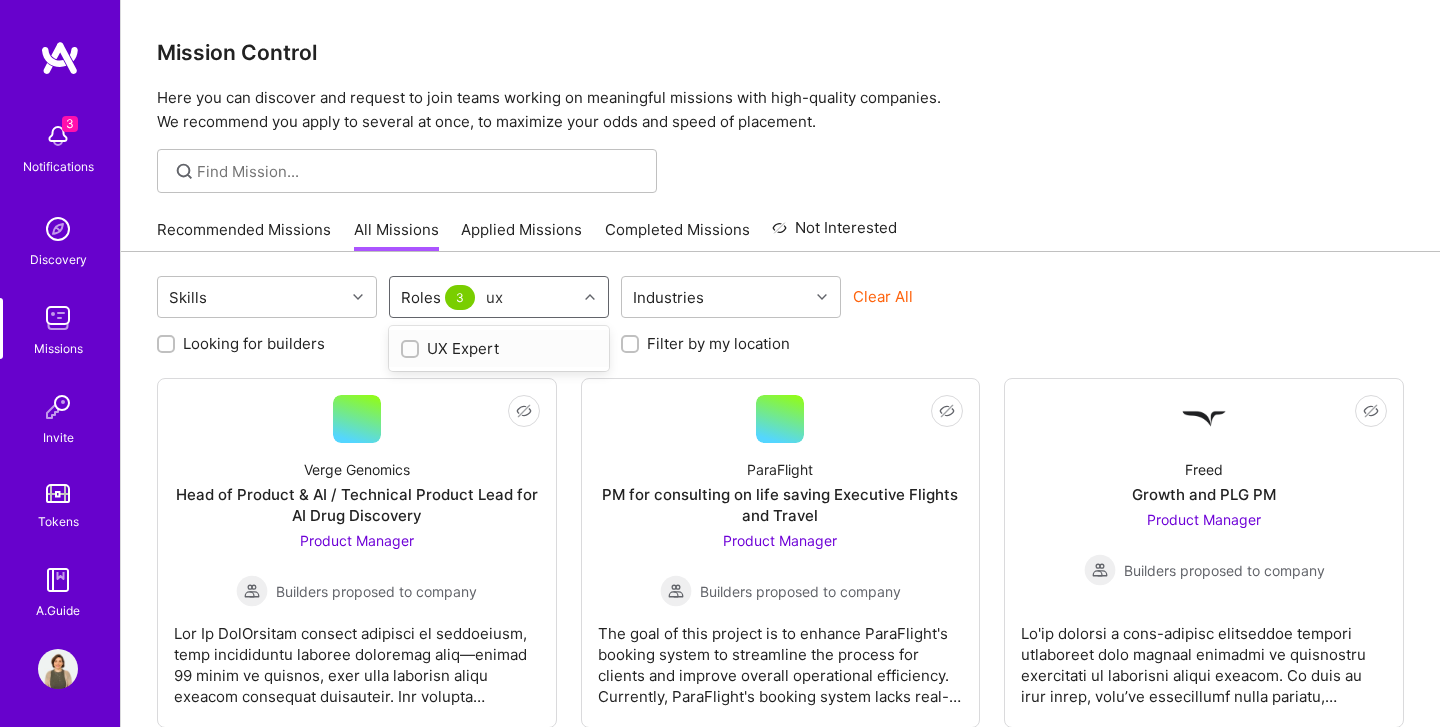 click at bounding box center [412, 350] 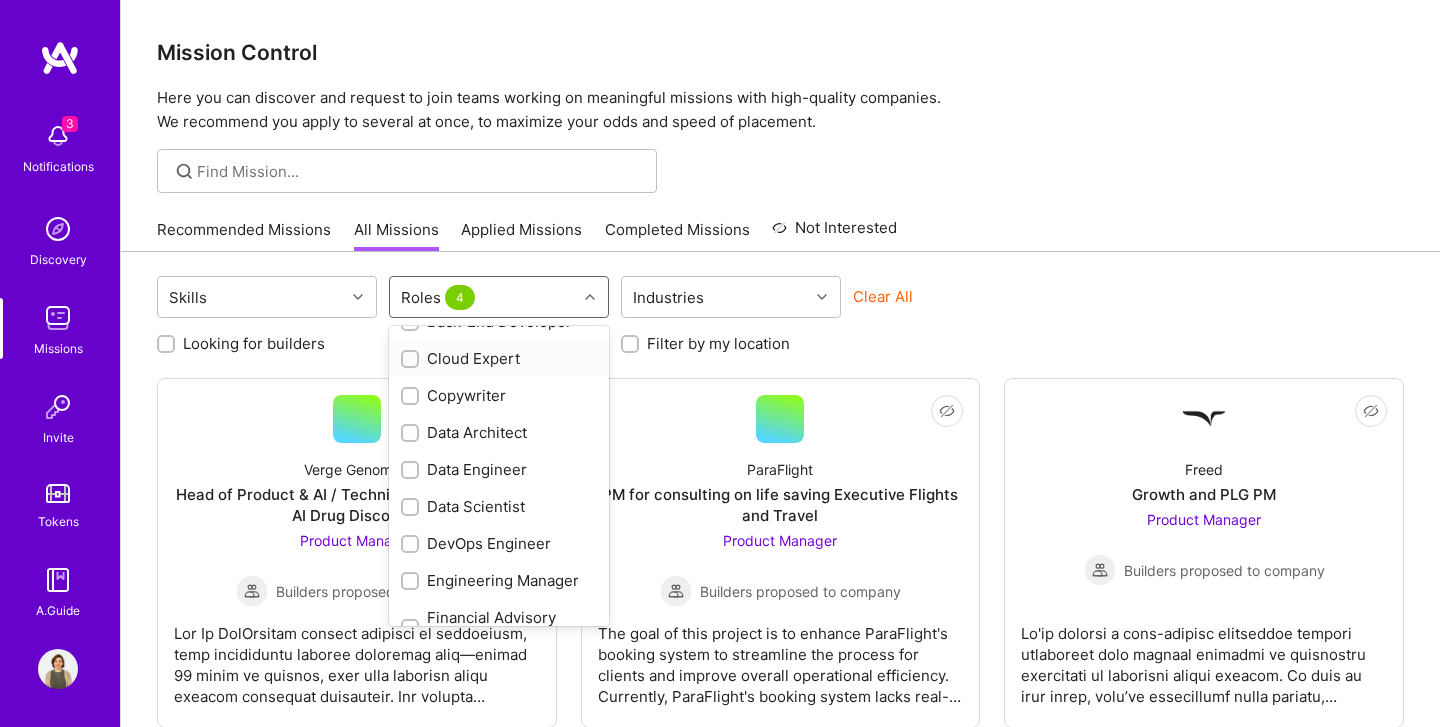 scroll, scrollTop: 223, scrollLeft: 0, axis: vertical 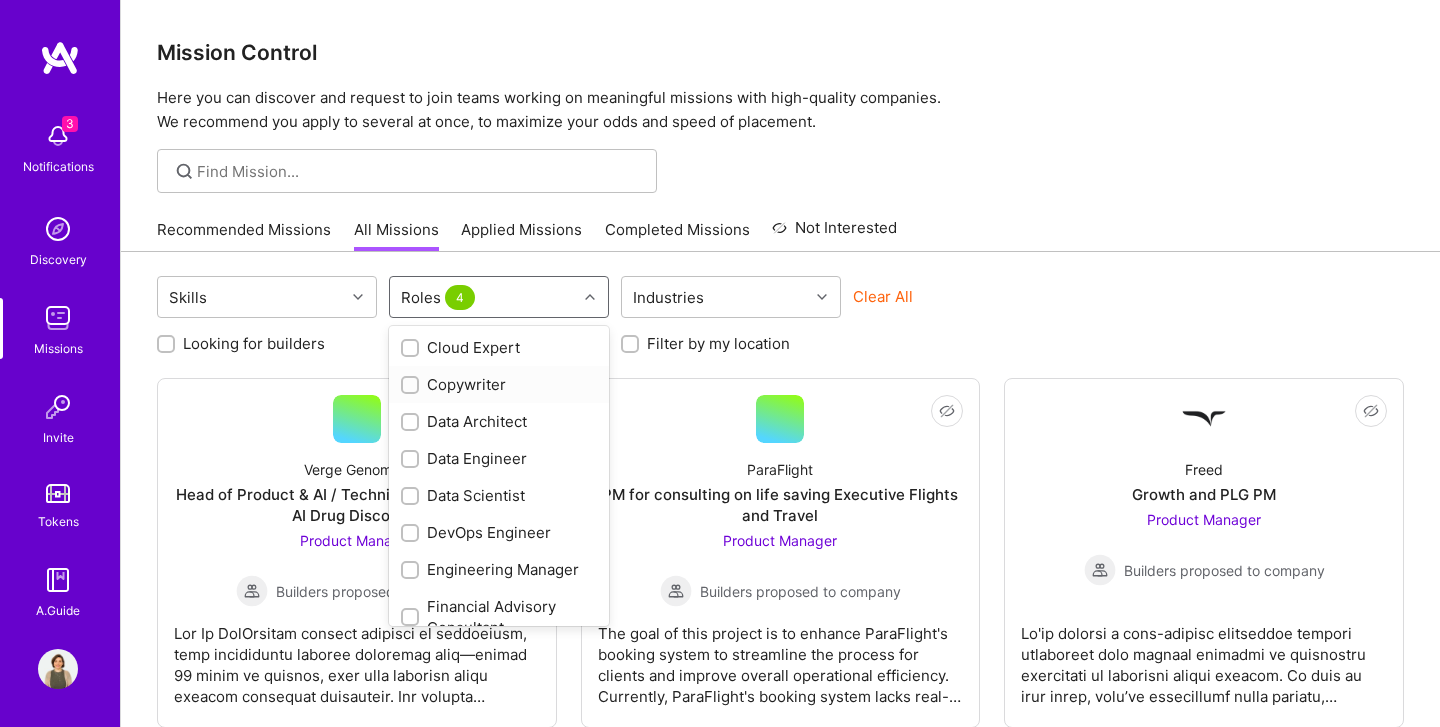 click at bounding box center [412, 386] 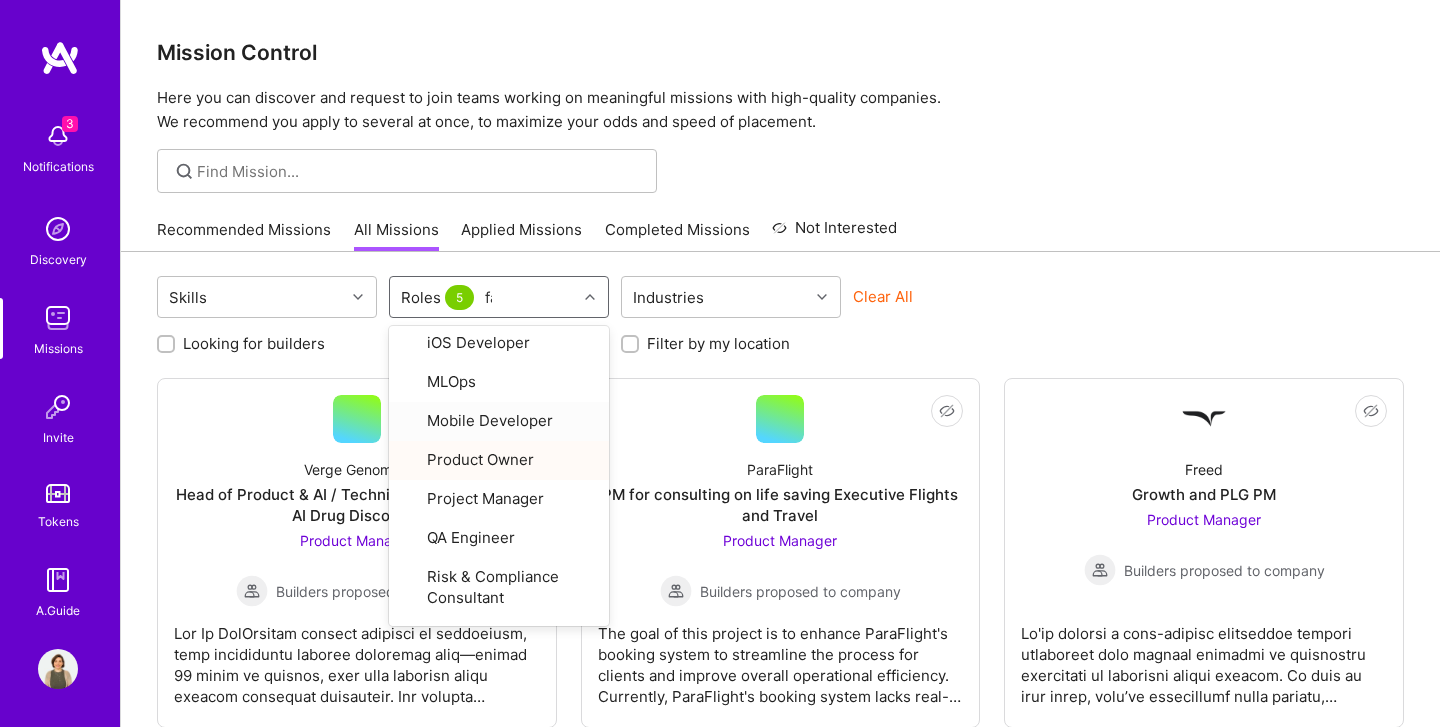 scroll, scrollTop: 0, scrollLeft: 0, axis: both 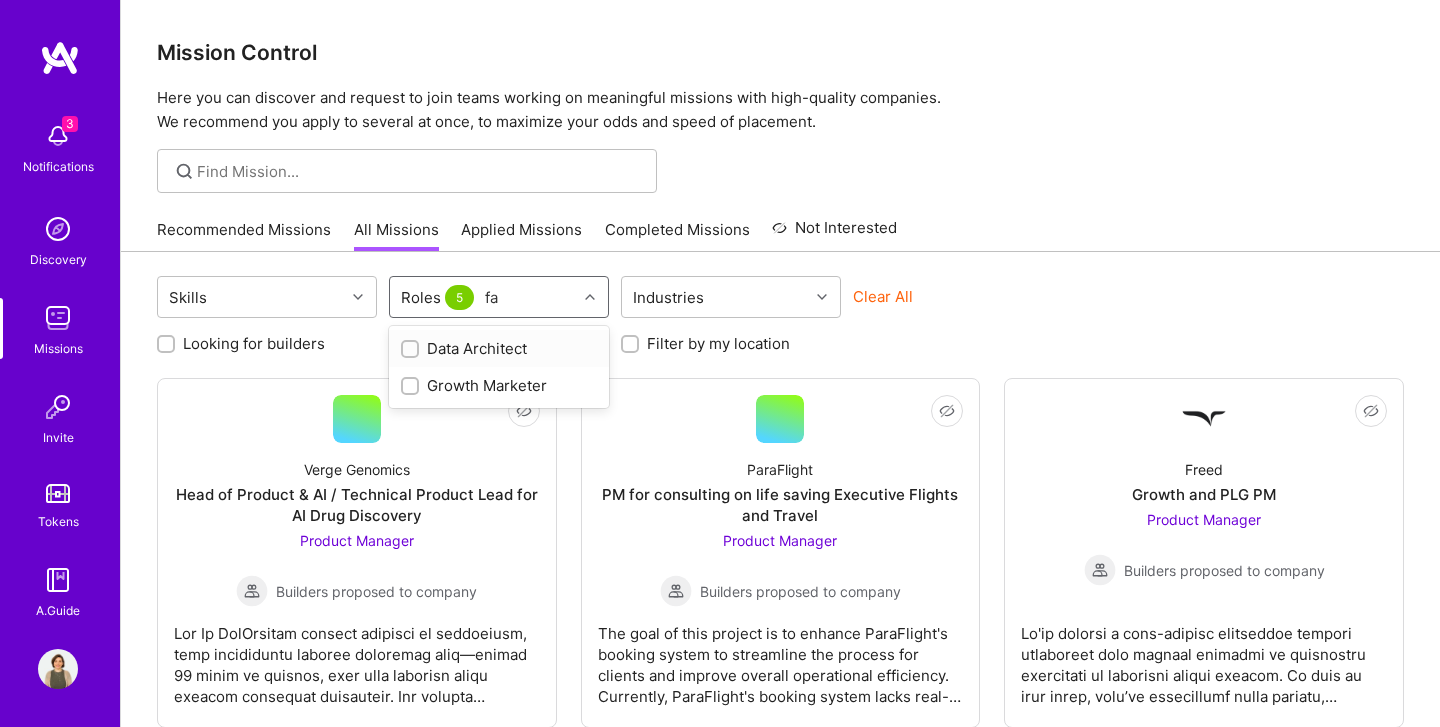 type on "f" 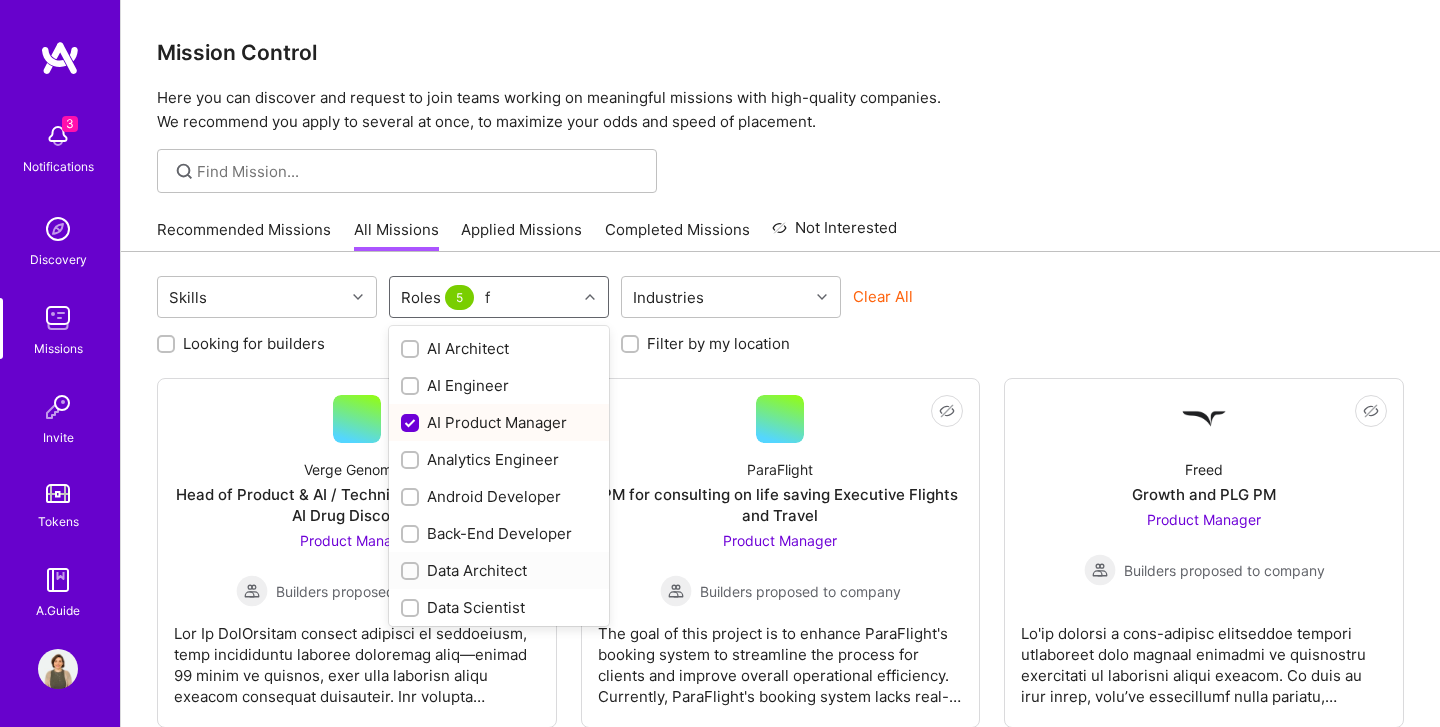 type 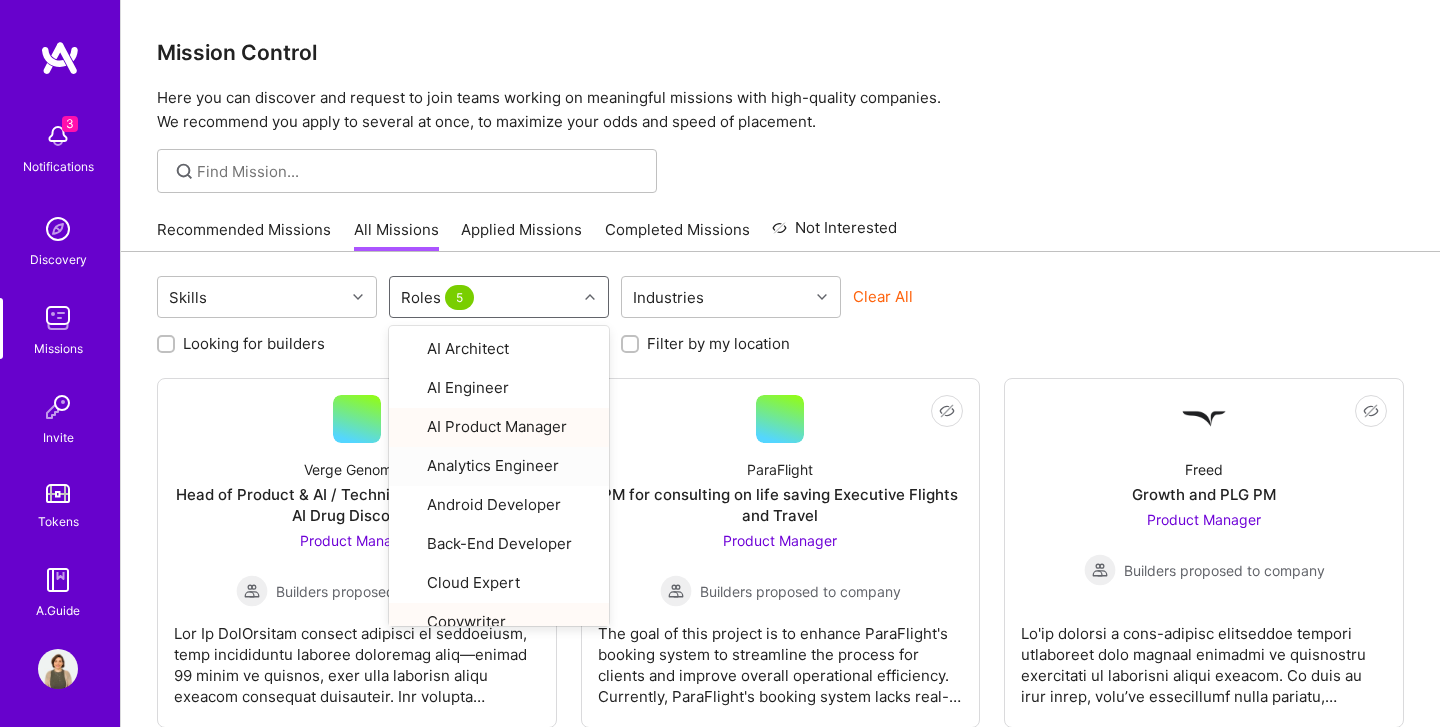 click on "Skills option Copywriter, selected. option Analytics Engineer focused, 4 of 37. 37 results available. Use Up and Down to choose options, press Enter to select the currently focused option, press Escape to exit the menu, press Tab to select the option and exit the menu. Roles 5 AI Architect AI Engineer AI Product Manager Analytics Engineer Android Developer Back-End Developer Cloud Expert Copywriter Data Architect Data Engineer Data Scientist DevOps Engineer Engineering Manager Financial Advisory Consultant Front-End Developer Full-Stack Developer Graphics Designer Growth Marketer iOS Developer Marketing Strategist ML Engineer MLOps Mobile Developer Product Designer Product Manager Product Marketing Manager Product Owner Program Manager Project Manager QA Engineer Risk & Compliance Consultant Security Expert Software Architect Software Engineer Solution Architect Strategy Consultant UX Expert Industries Clear All" at bounding box center (780, 299) 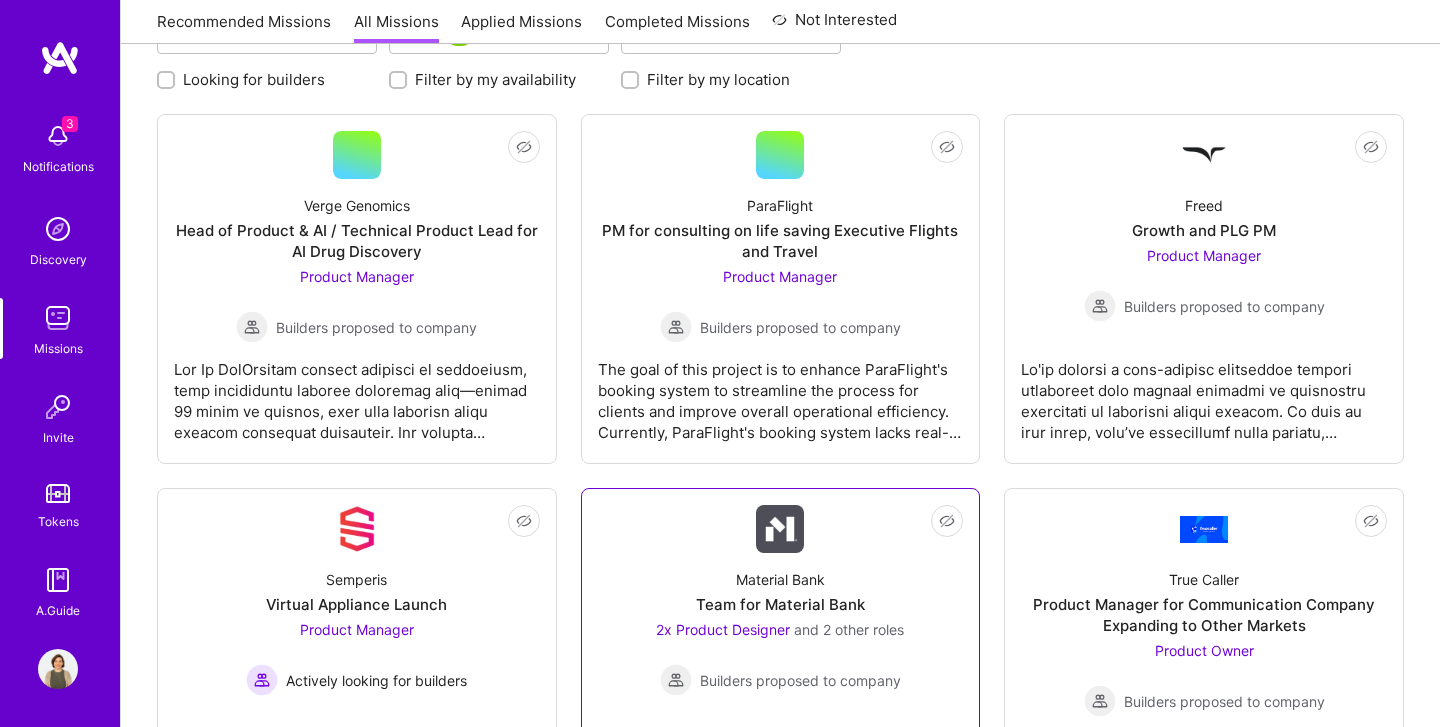scroll, scrollTop: 10, scrollLeft: 0, axis: vertical 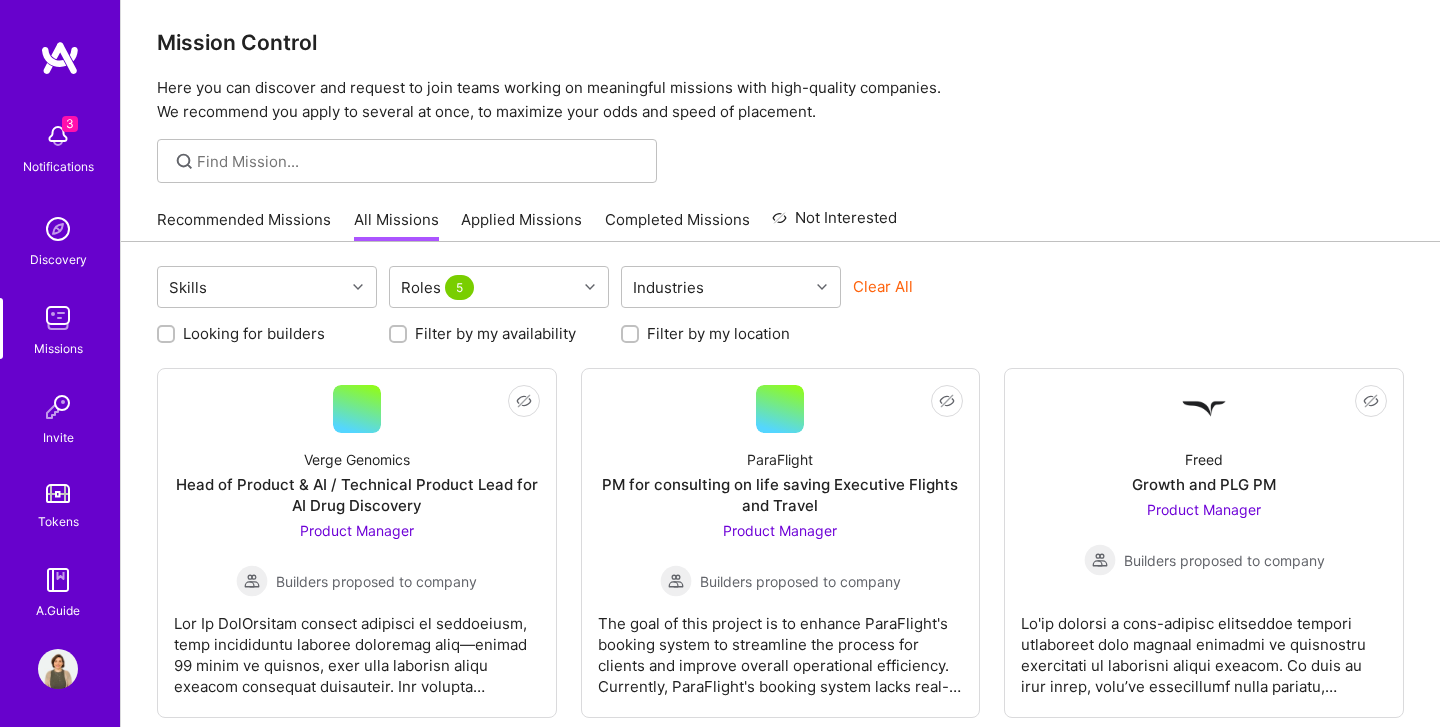click on "Looking for builders" at bounding box center (168, 335) 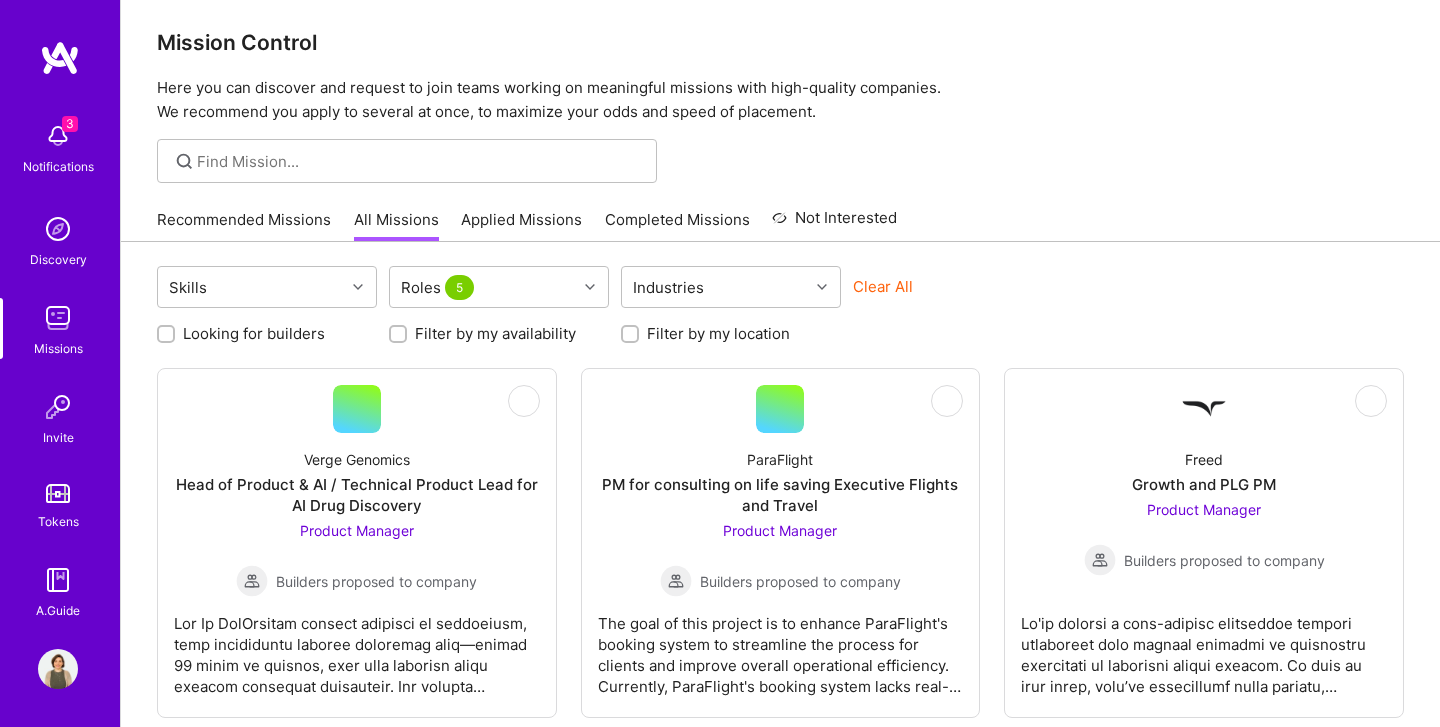 checkbox on "true" 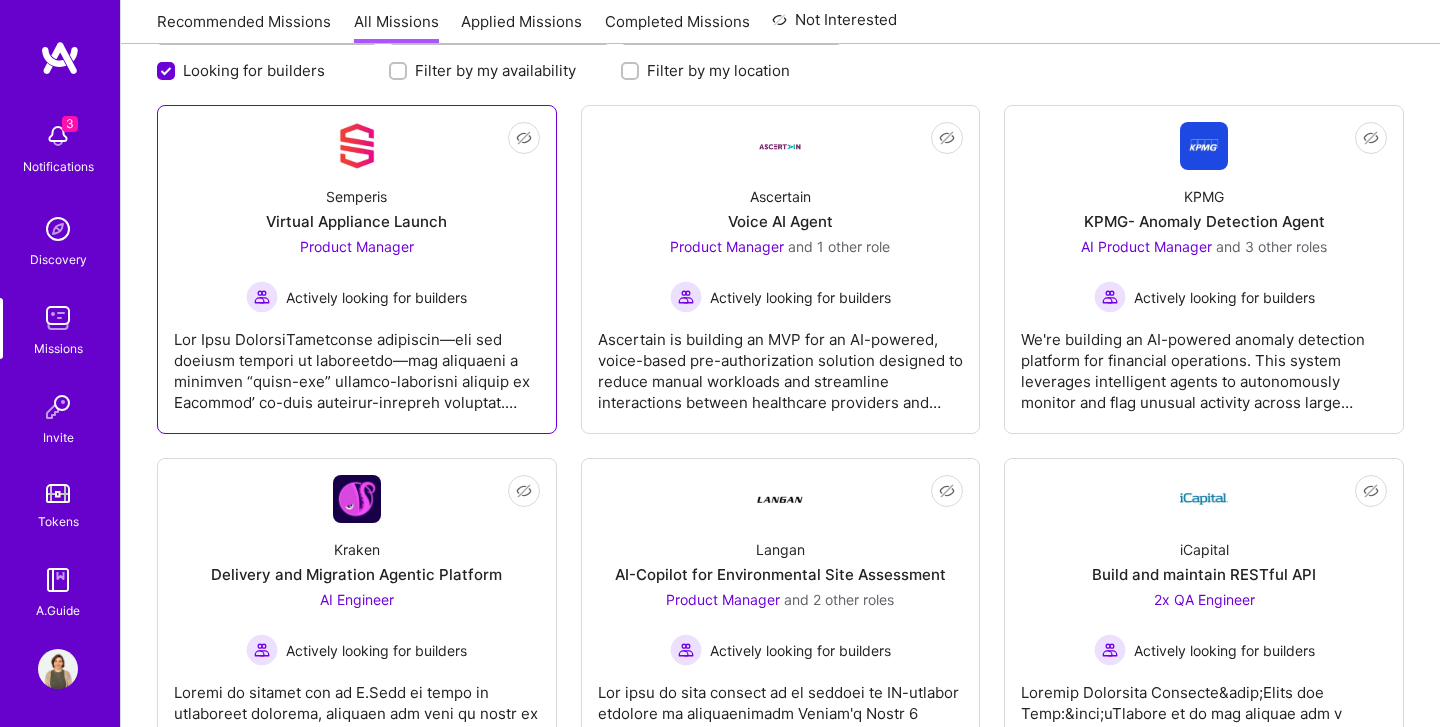 scroll, scrollTop: 381, scrollLeft: 0, axis: vertical 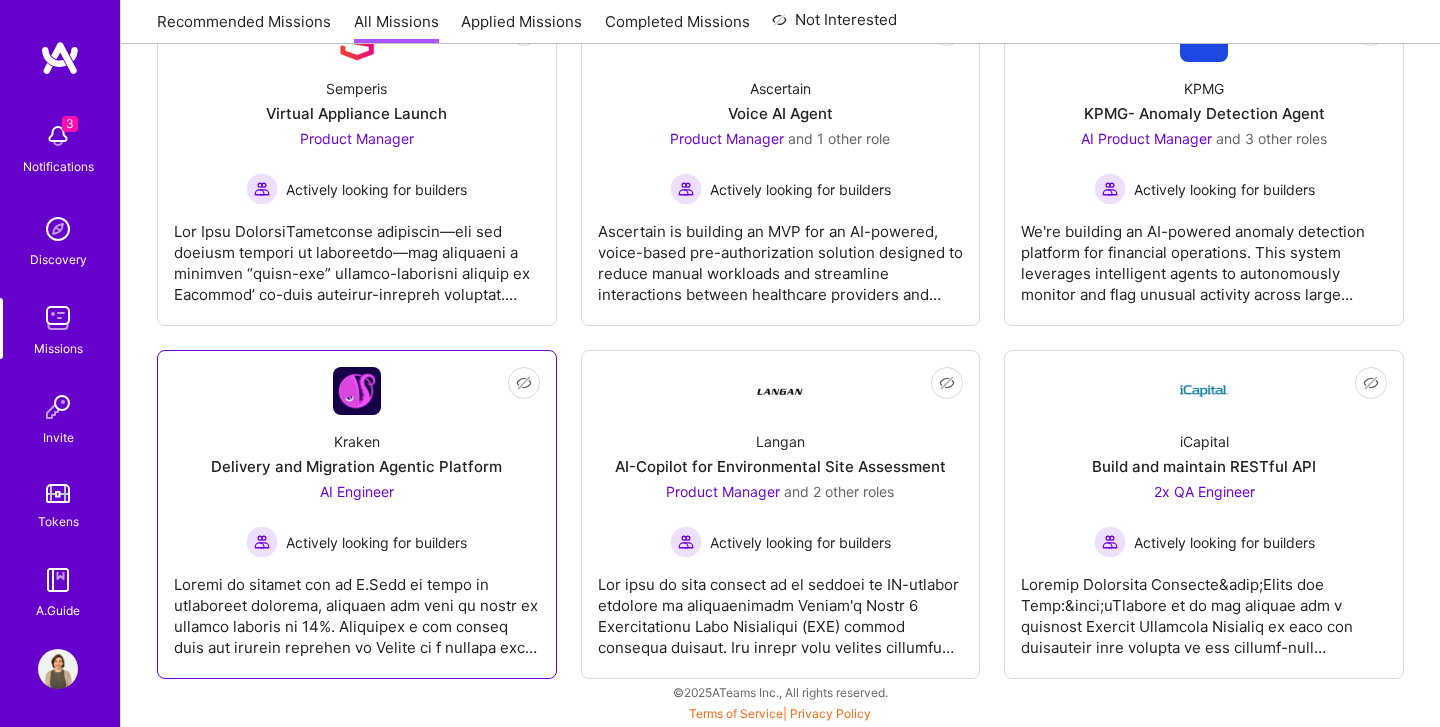 click on "Delivery and Migration Agentic Platform" at bounding box center [356, 466] 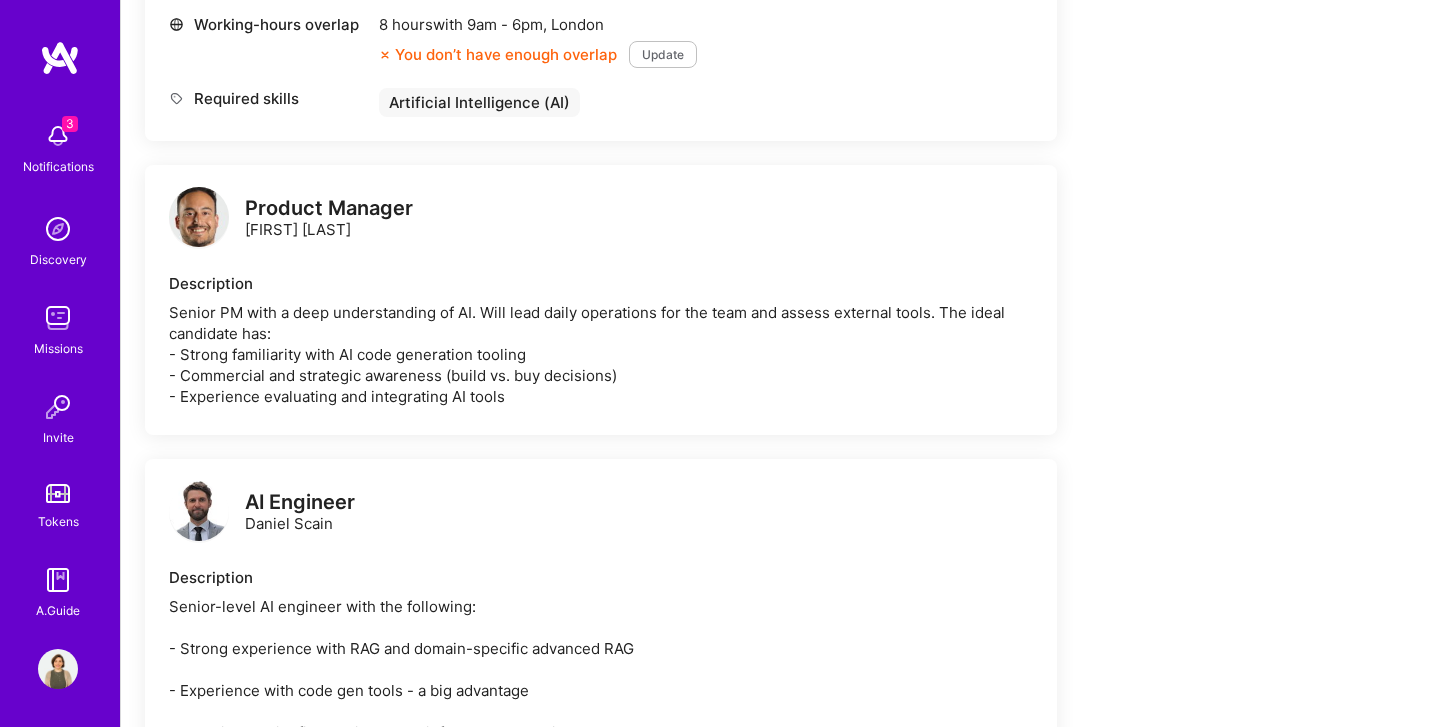 scroll, scrollTop: 880, scrollLeft: 0, axis: vertical 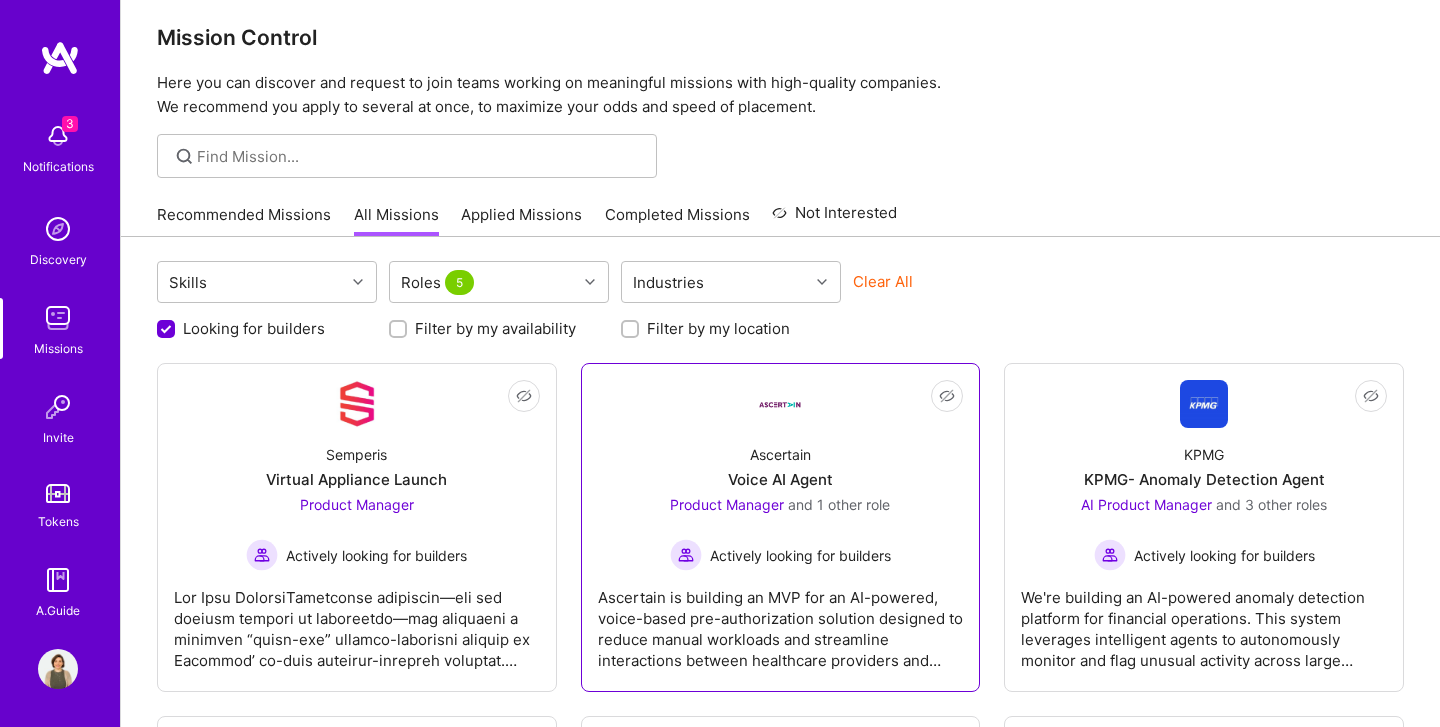 click on "Ascertain Voice AI Agent Product Manager   and 1 other role Actively looking for builders" at bounding box center (781, 499) 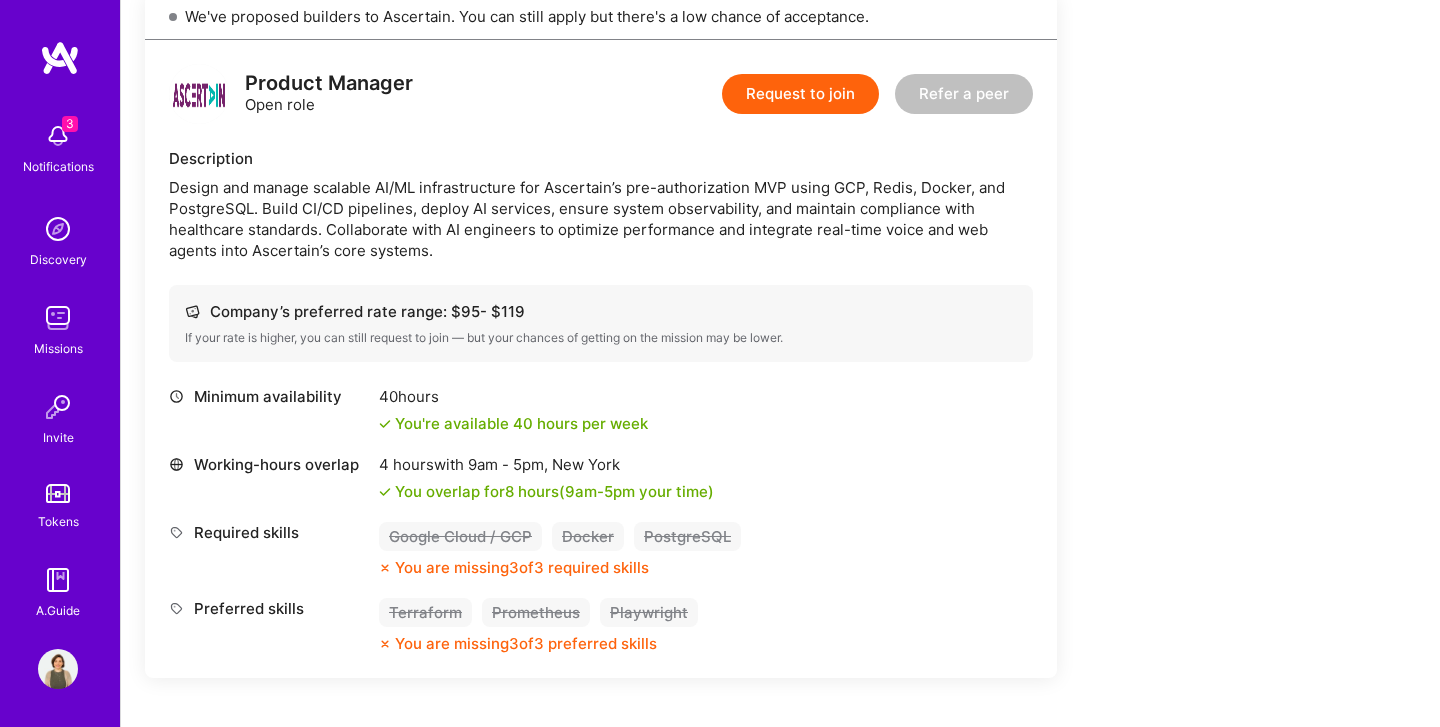 scroll, scrollTop: 1251, scrollLeft: 0, axis: vertical 